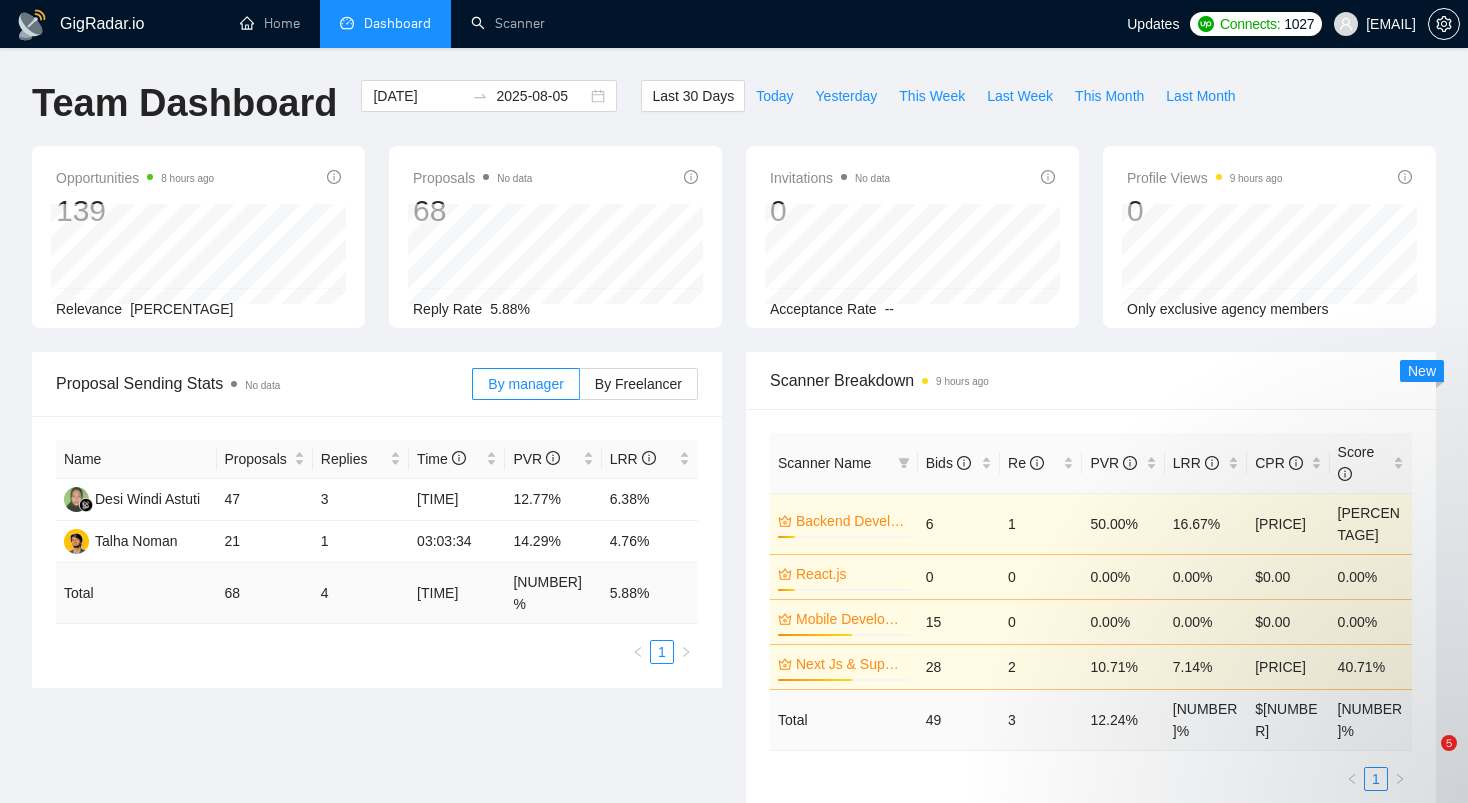 scroll, scrollTop: 0, scrollLeft: 0, axis: both 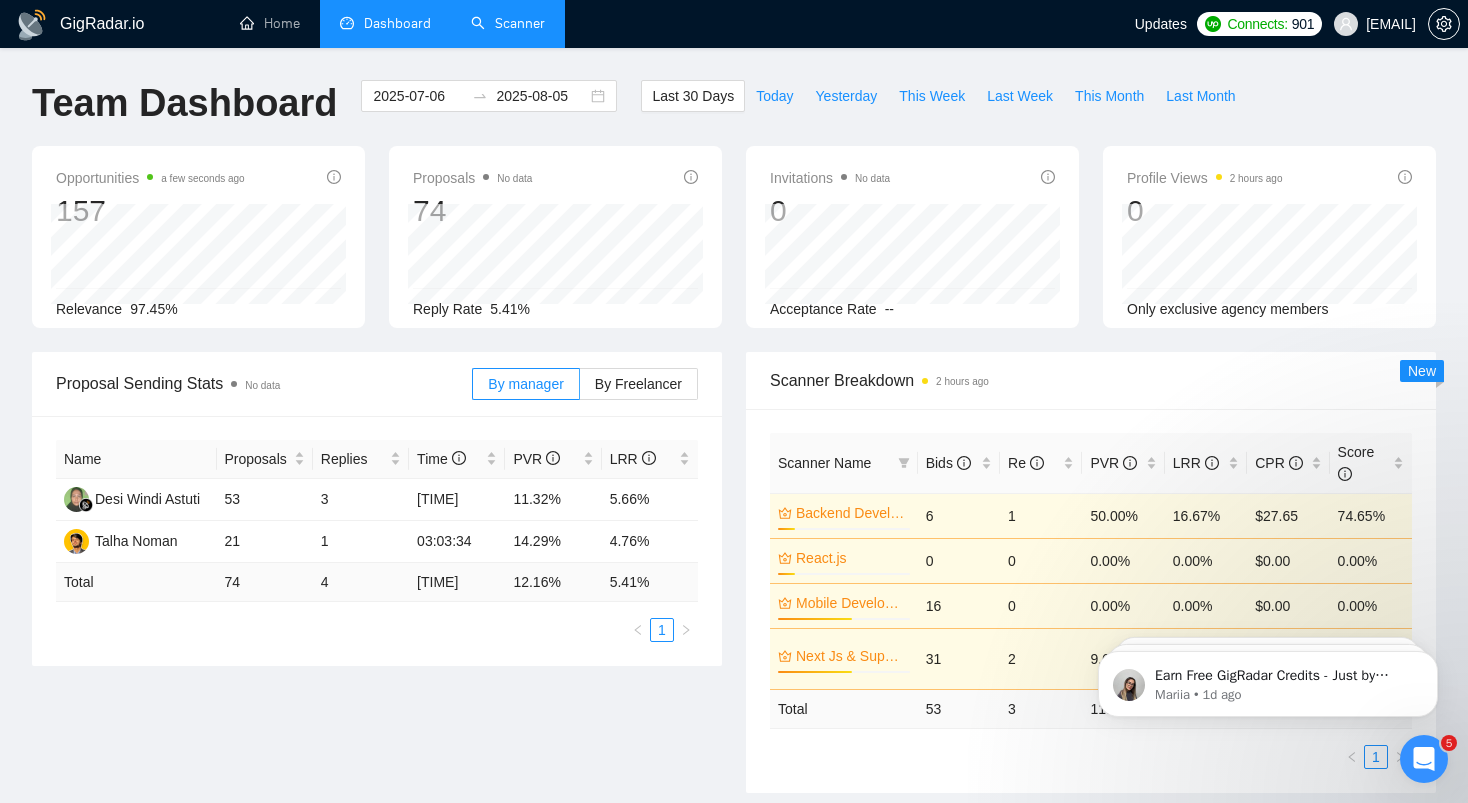 click on "Scanner" at bounding box center (508, 23) 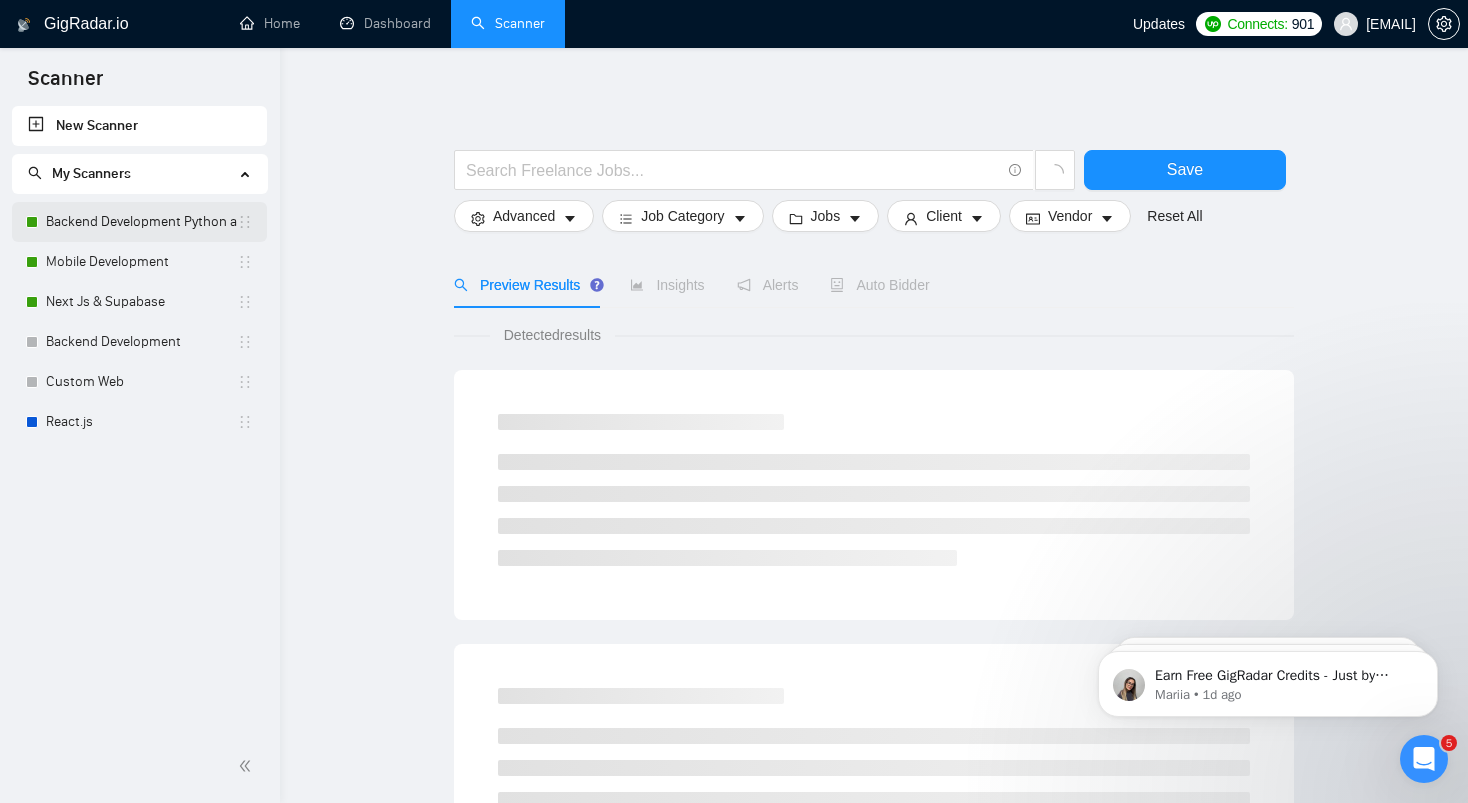 click on "Backend Development Python and Go" at bounding box center [141, 222] 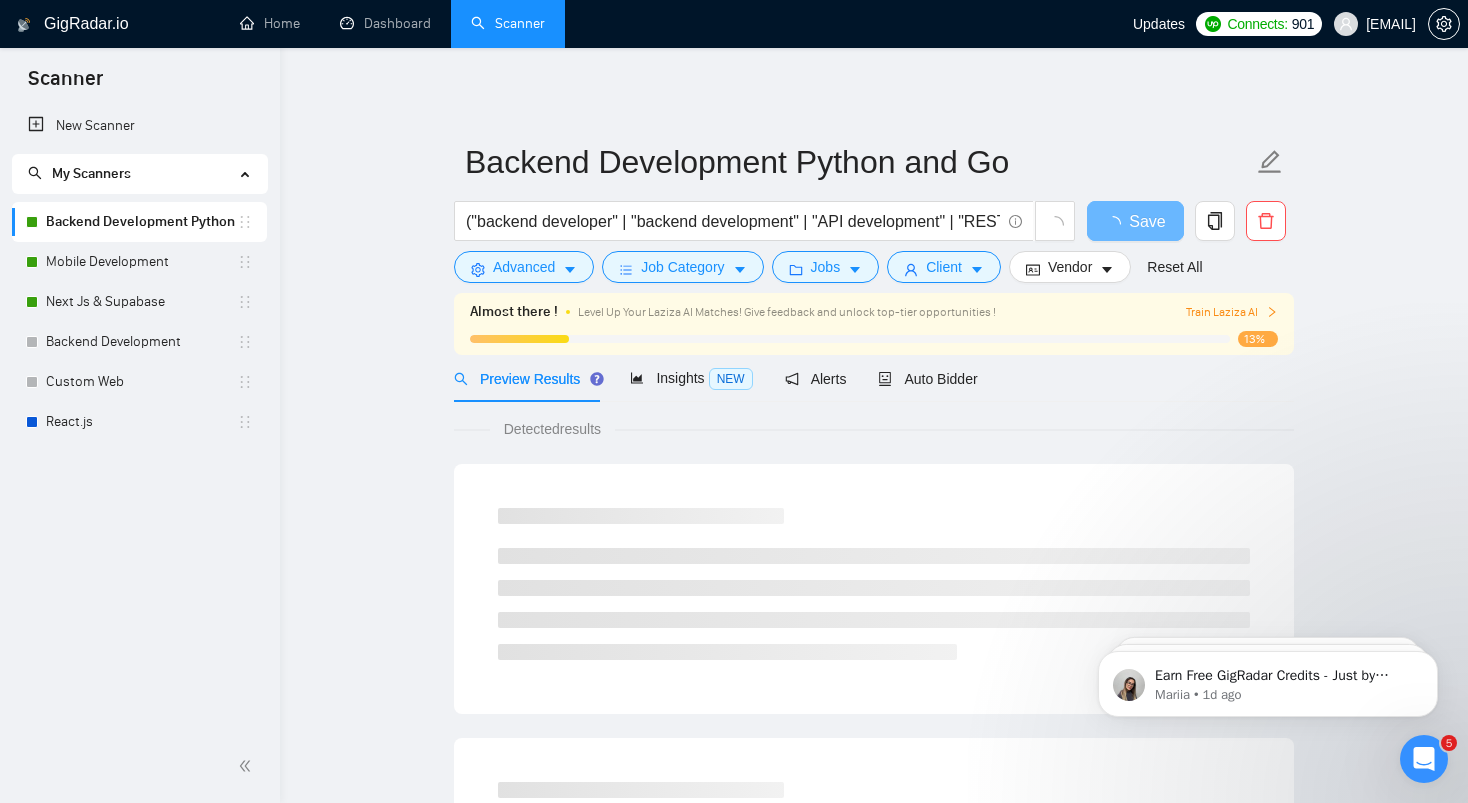 click on "Train Laziza AI" at bounding box center [1232, 312] 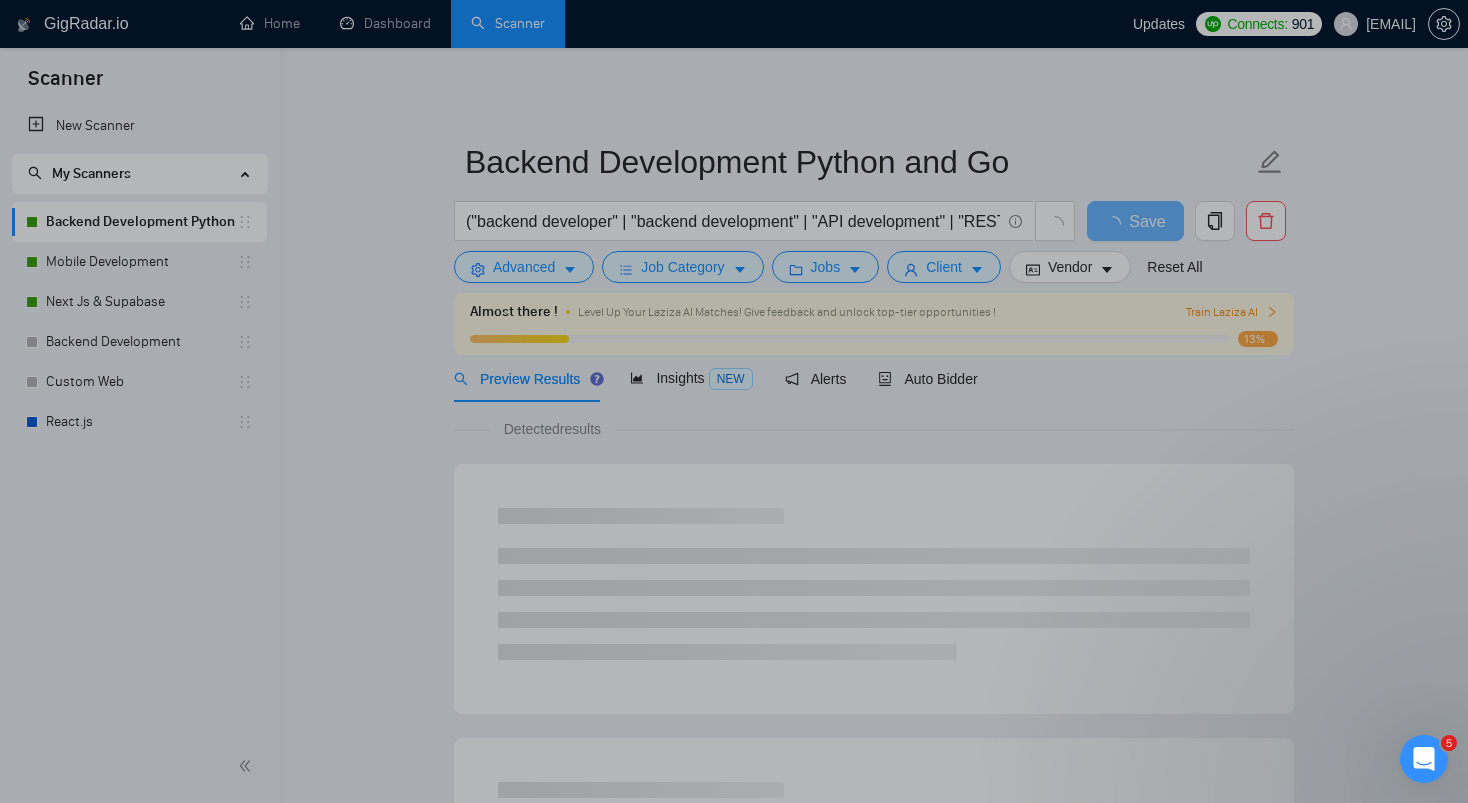scroll, scrollTop: 0, scrollLeft: 0, axis: both 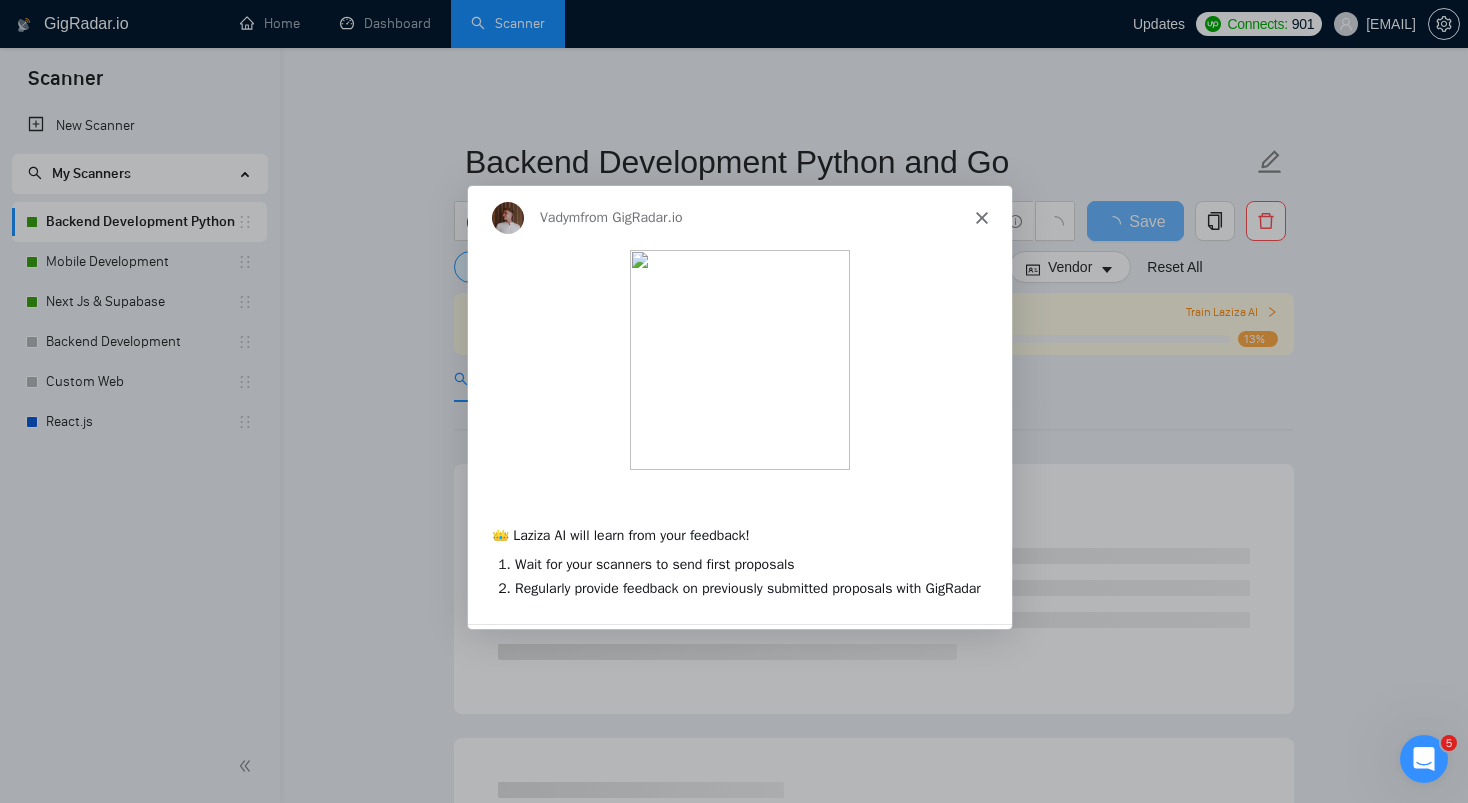 click on "Next" at bounding box center [969, 652] 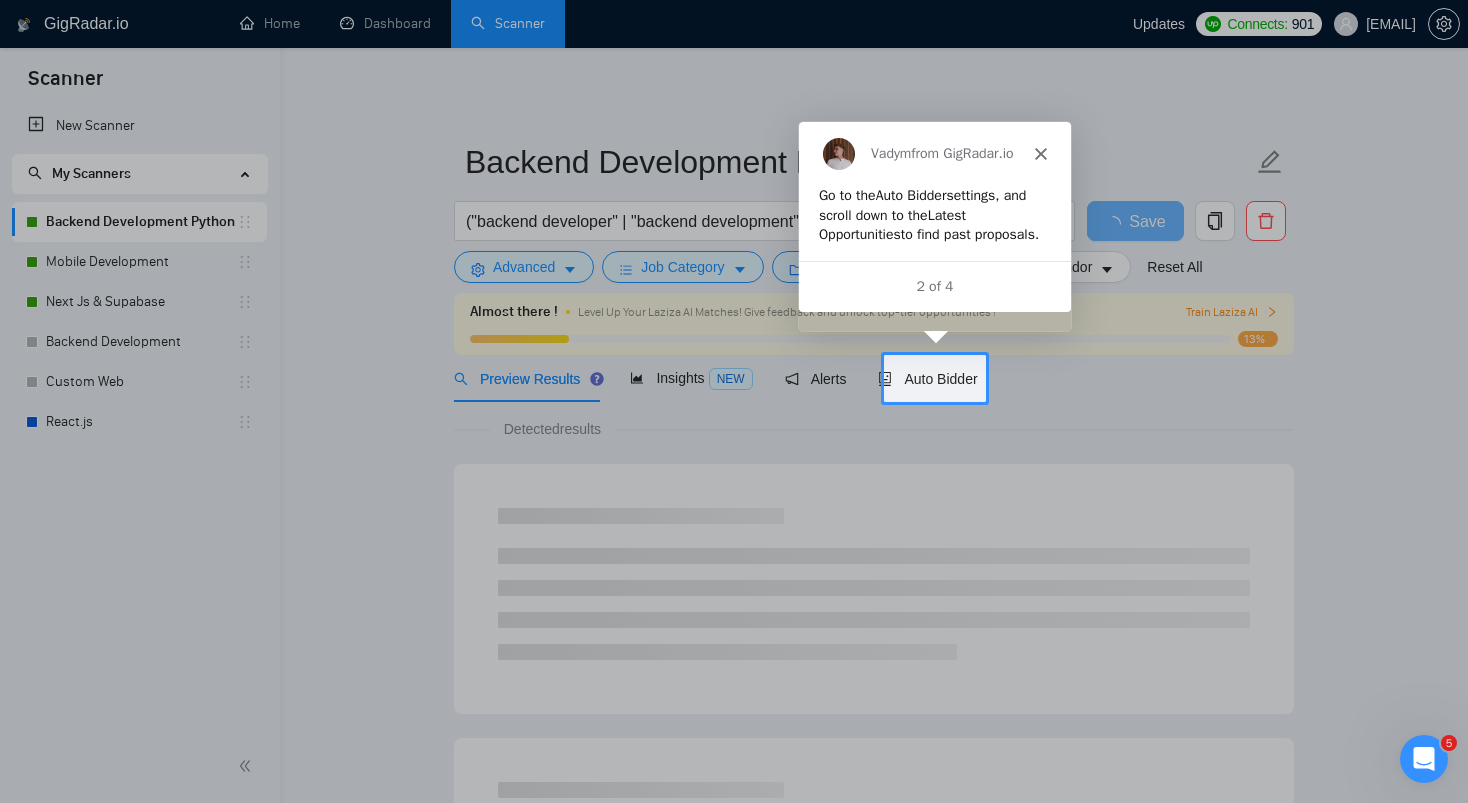 scroll, scrollTop: 0, scrollLeft: 0, axis: both 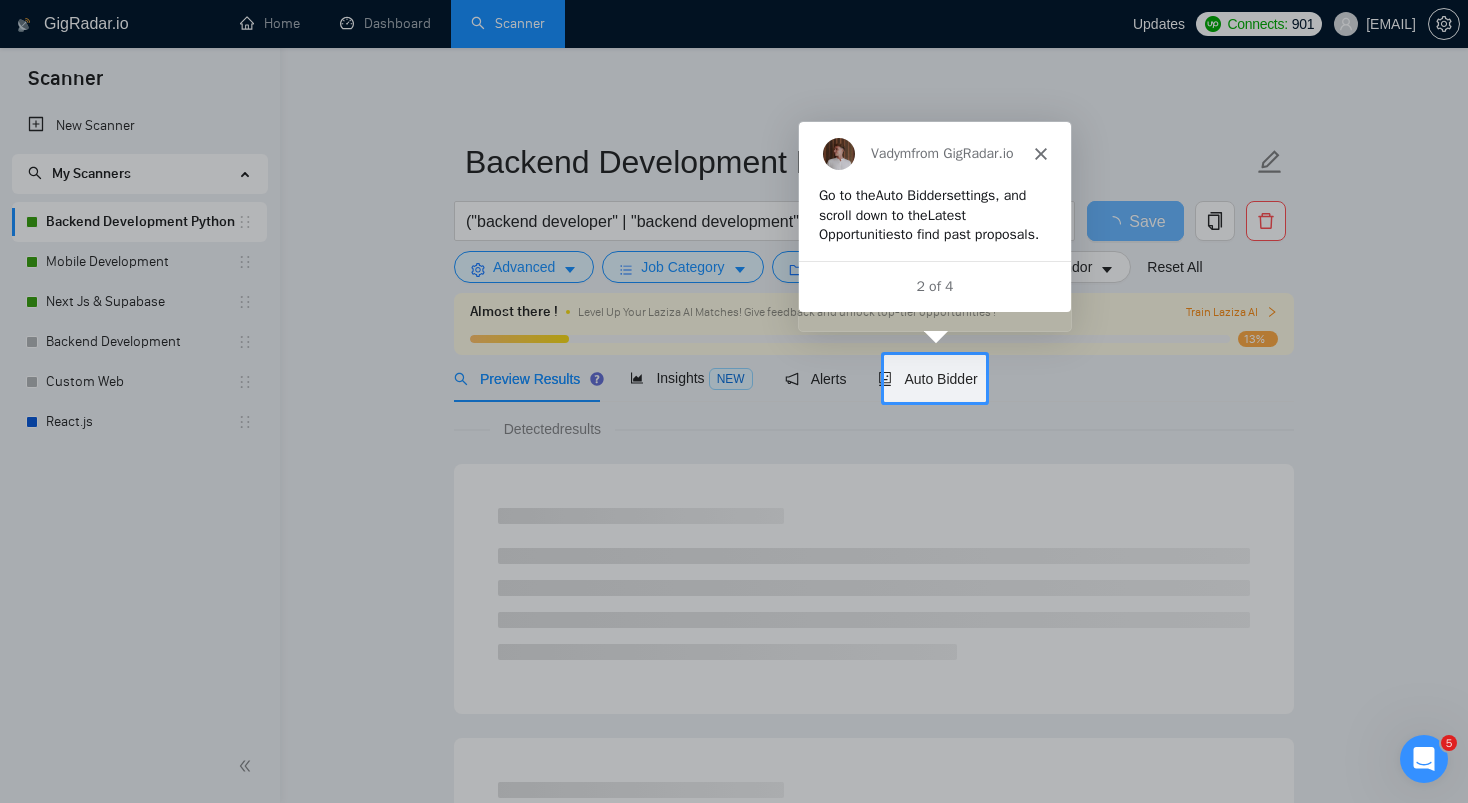 click on "2 of 4" at bounding box center (933, 284) 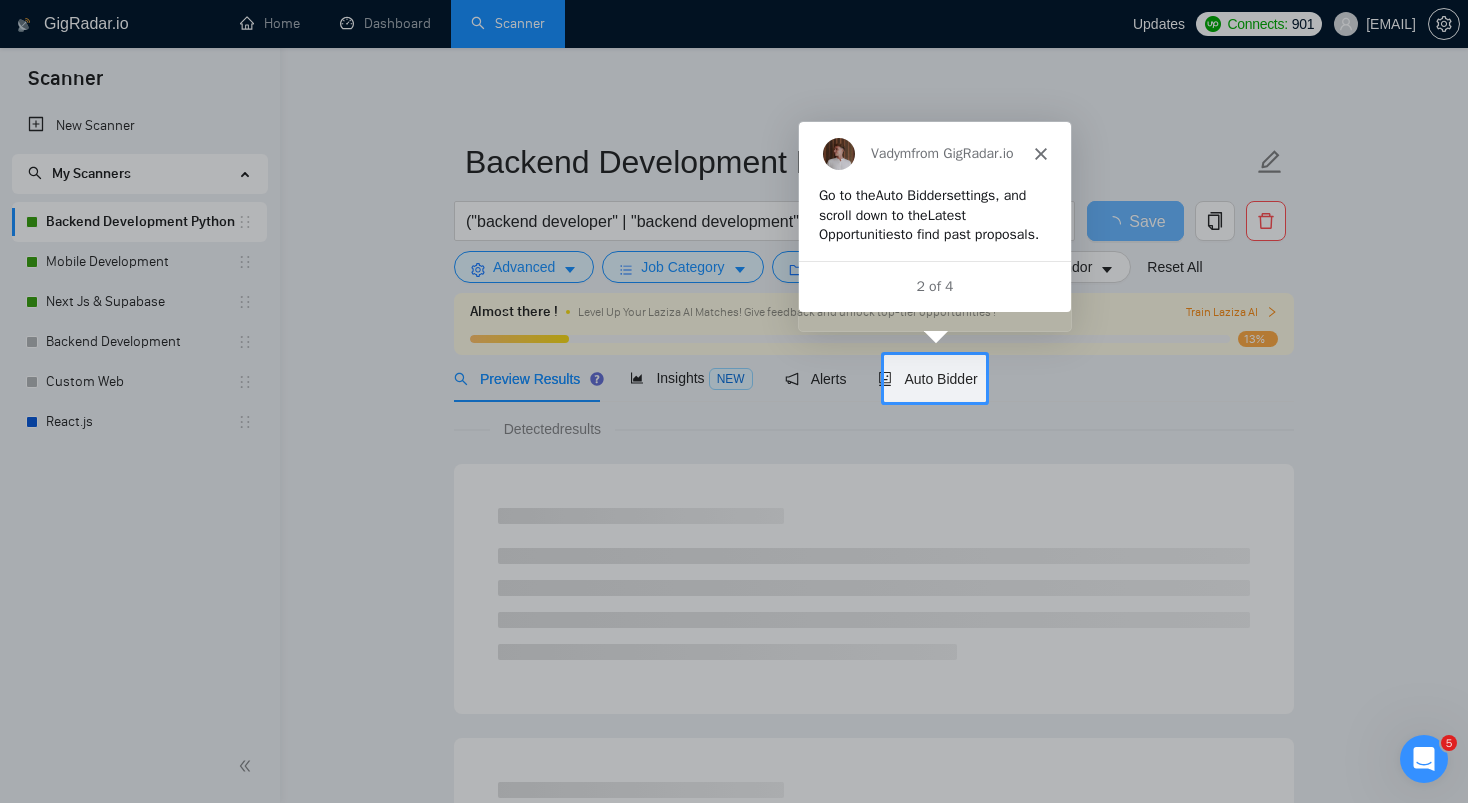 click on "Go to the Auto Bidder settings, and scroll down to the Latest Opportunities to find past proposals." at bounding box center [933, 213] 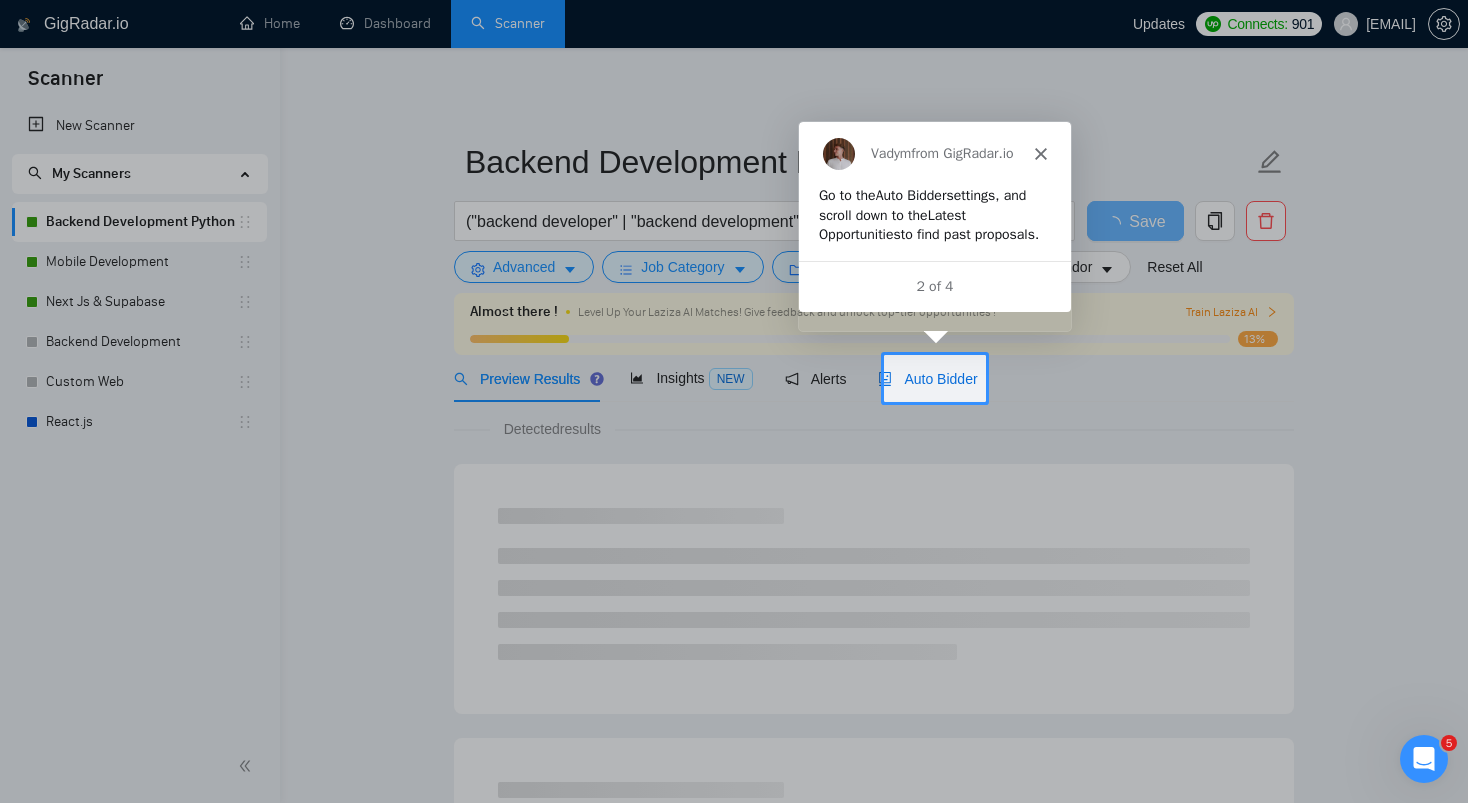 click on "Auto Bidder" at bounding box center (927, 379) 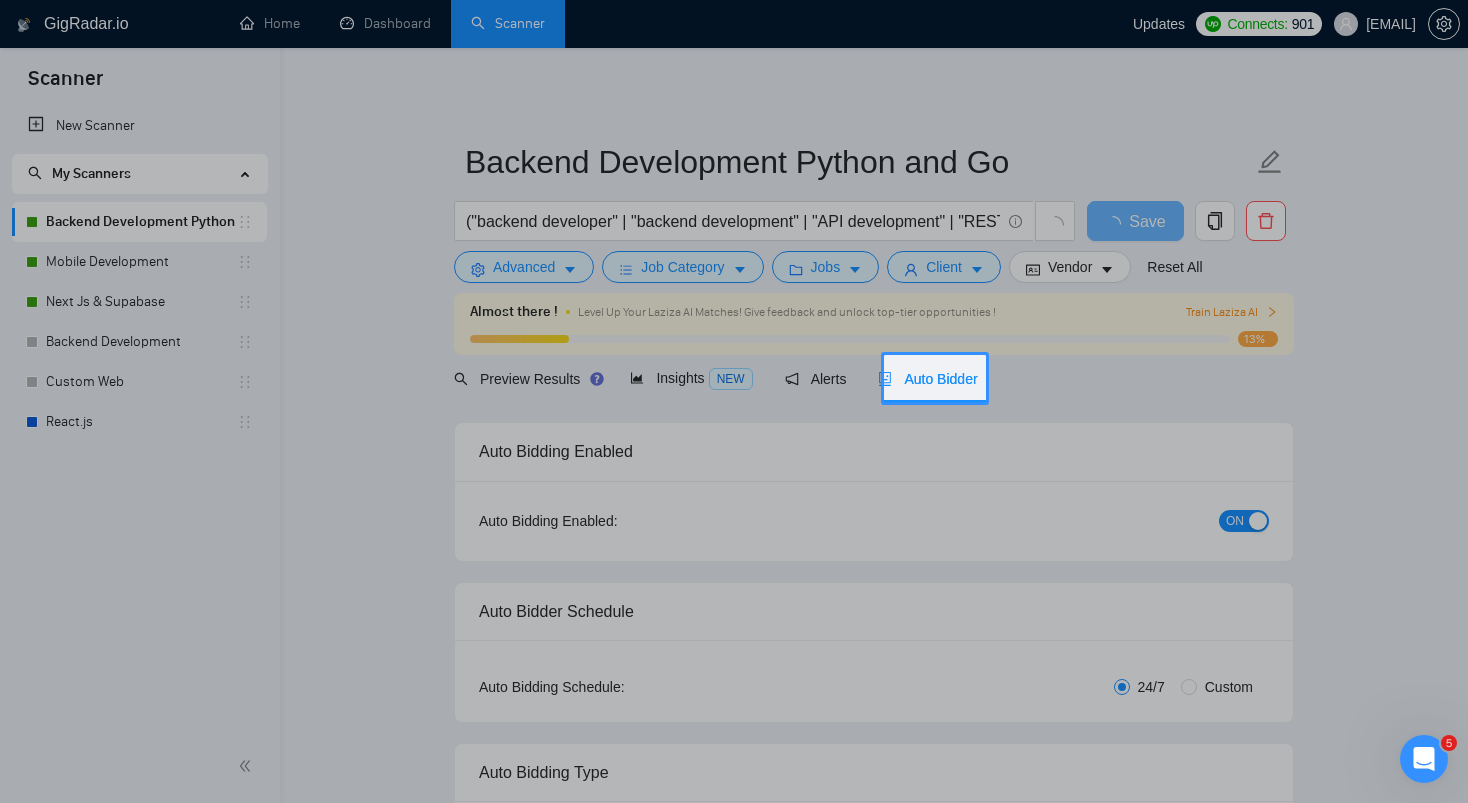 type 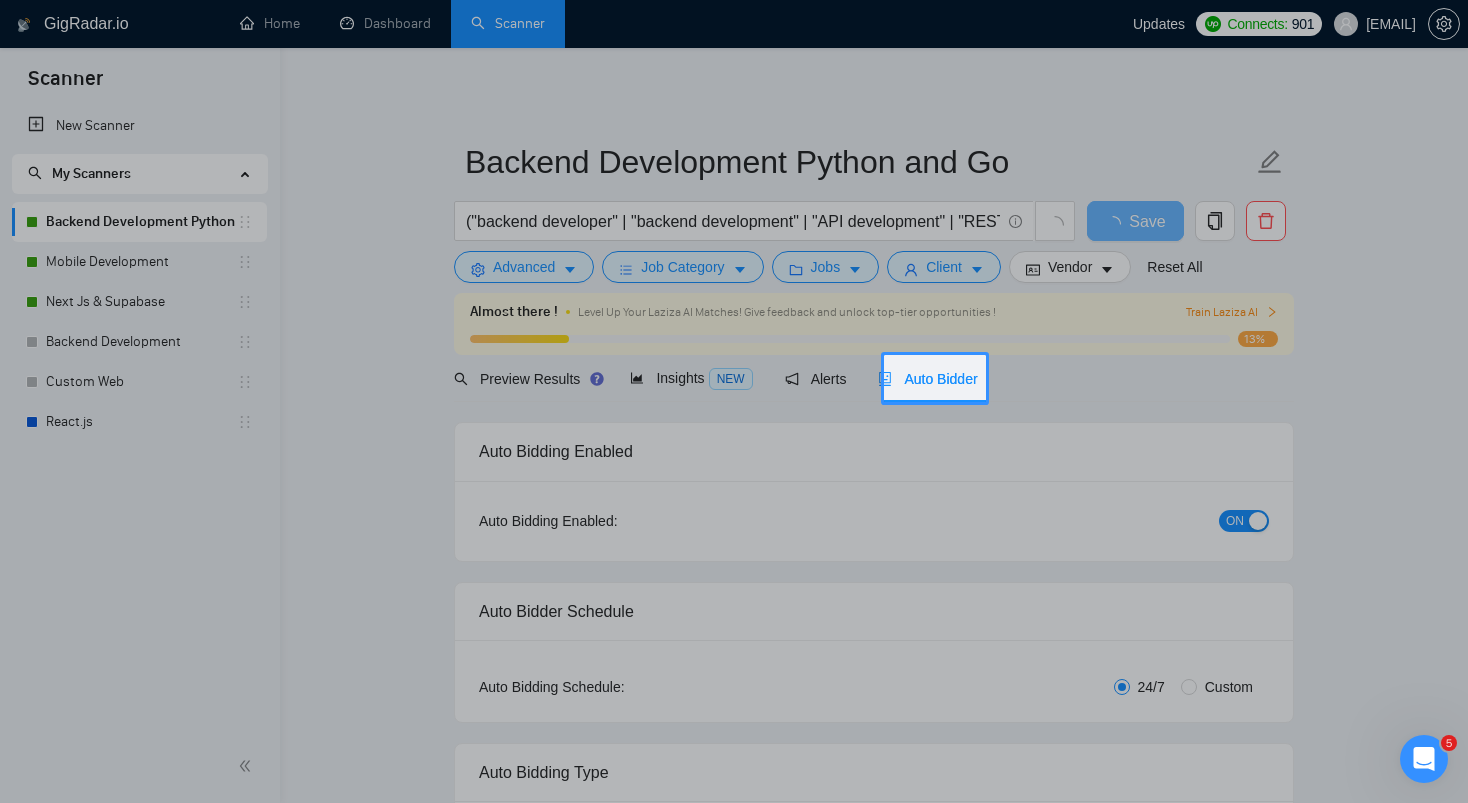 checkbox on "true" 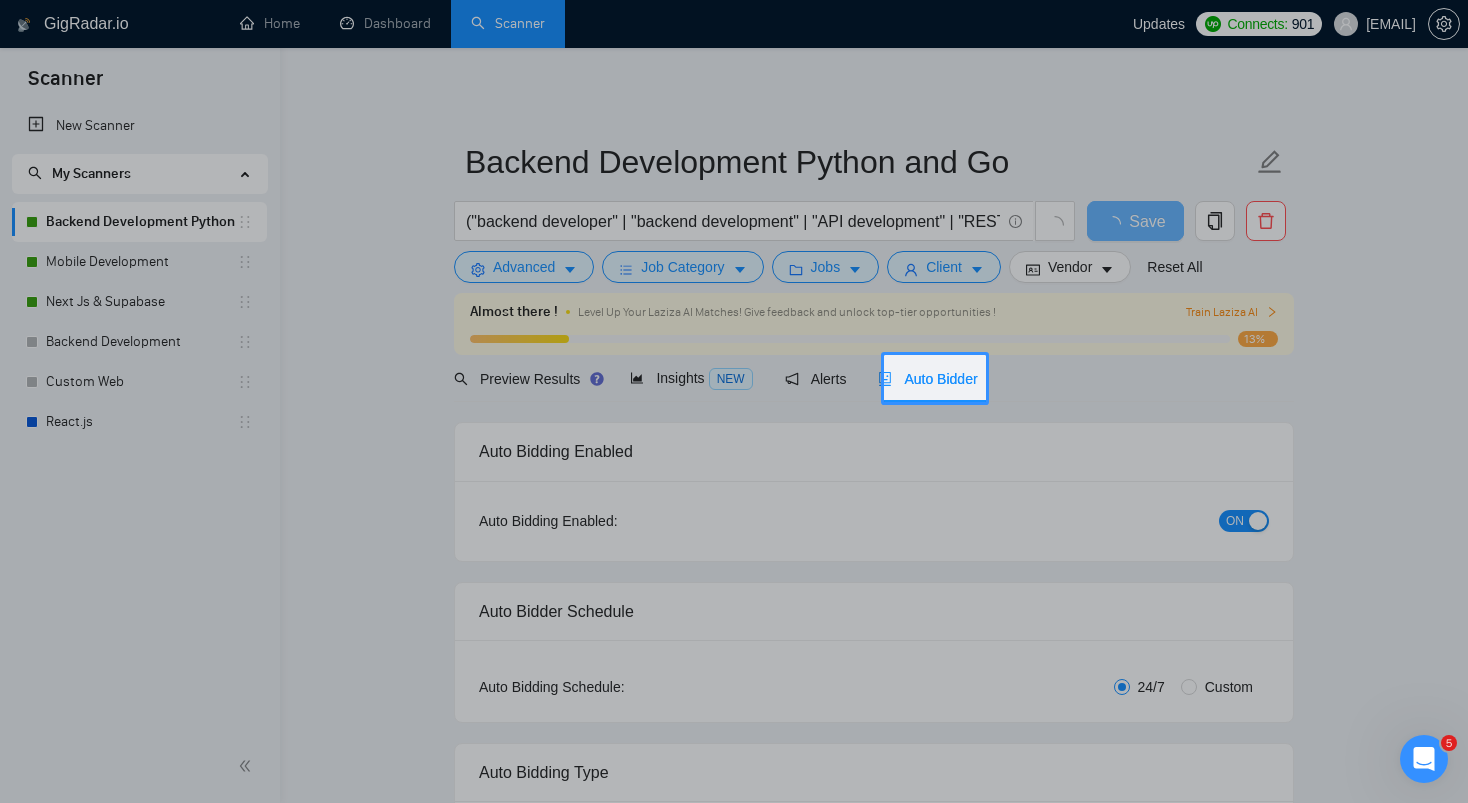 click at bounding box center (1227, 378) 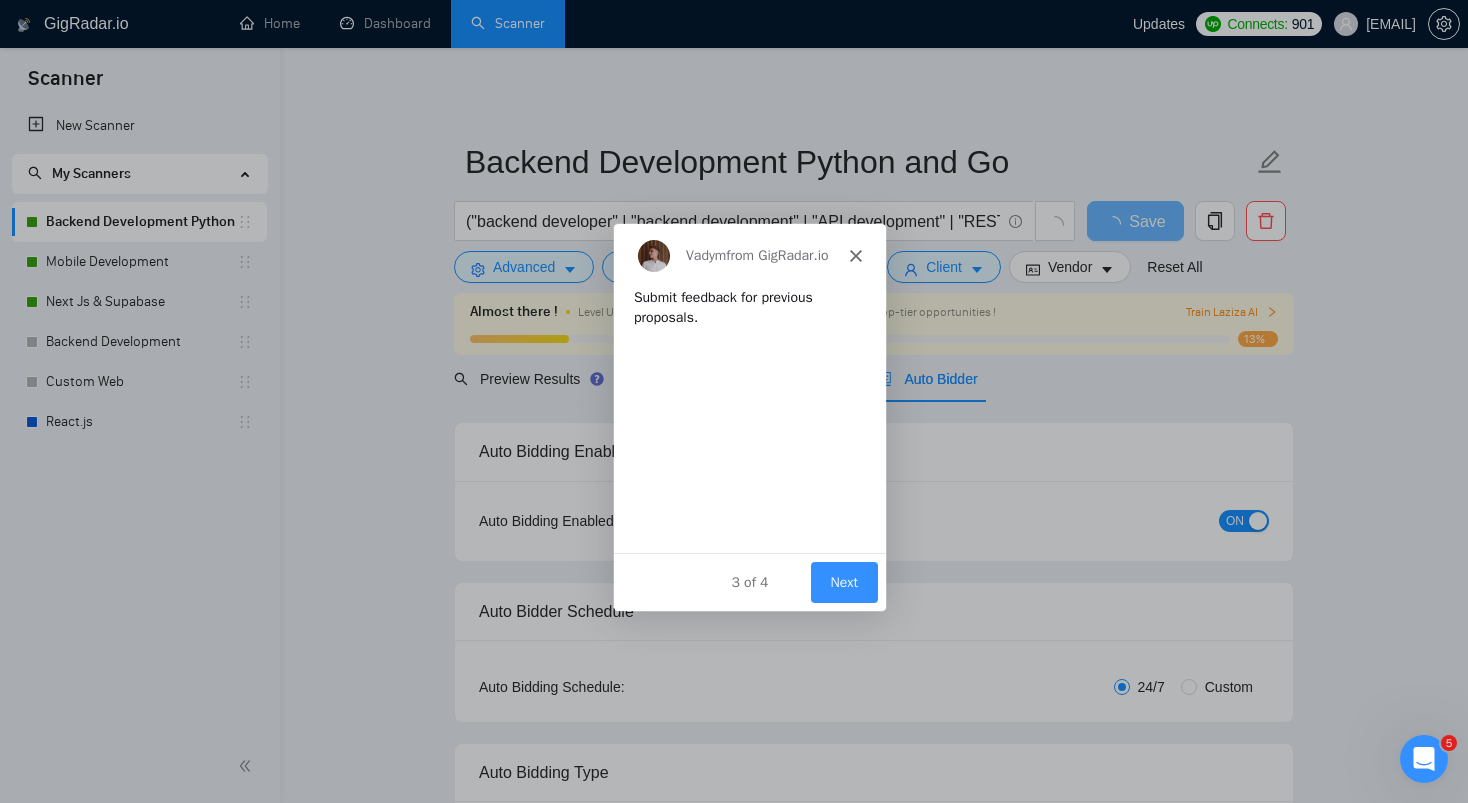 scroll, scrollTop: 0, scrollLeft: 0, axis: both 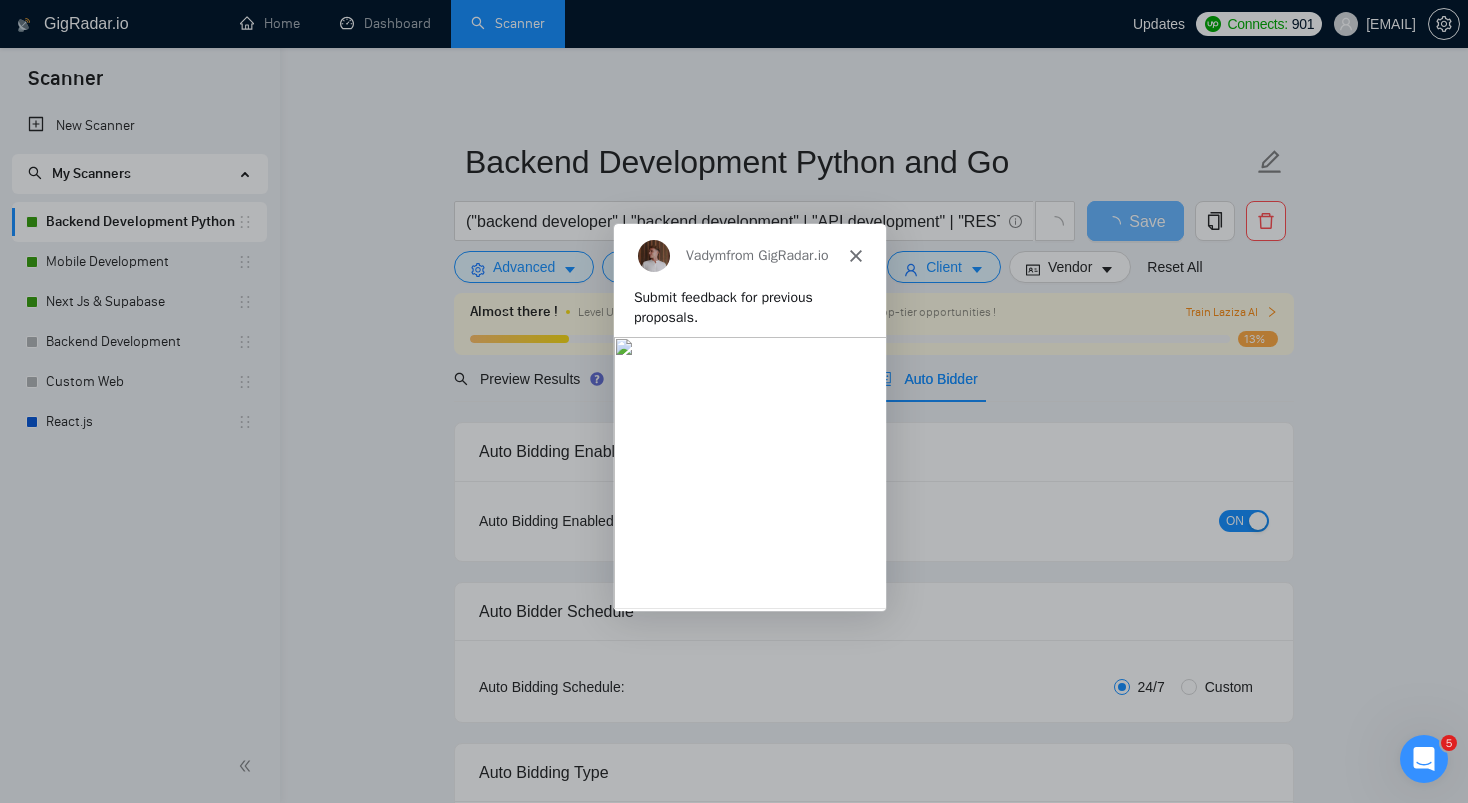 click on "Next" at bounding box center [843, 635] 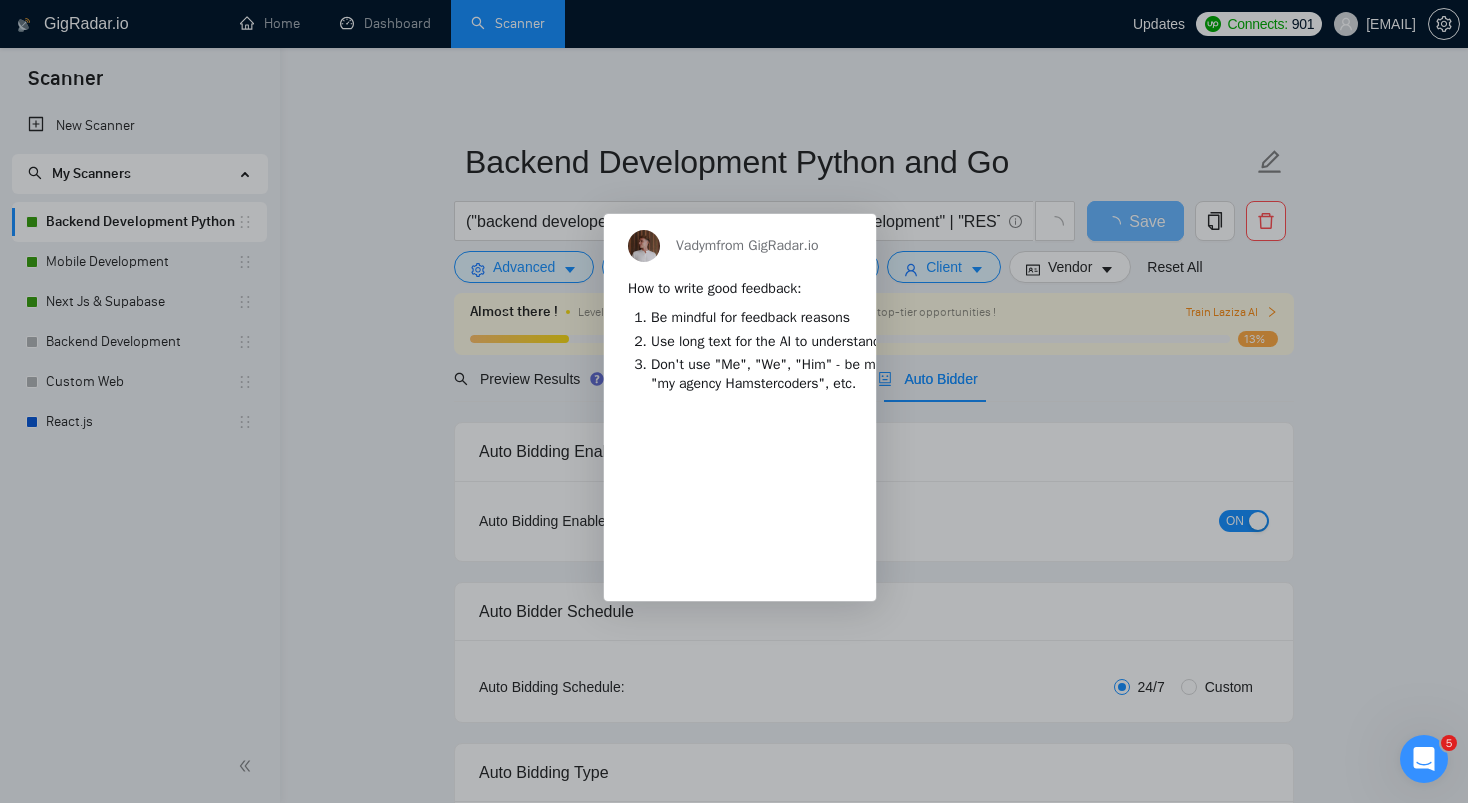 scroll, scrollTop: 0, scrollLeft: 0, axis: both 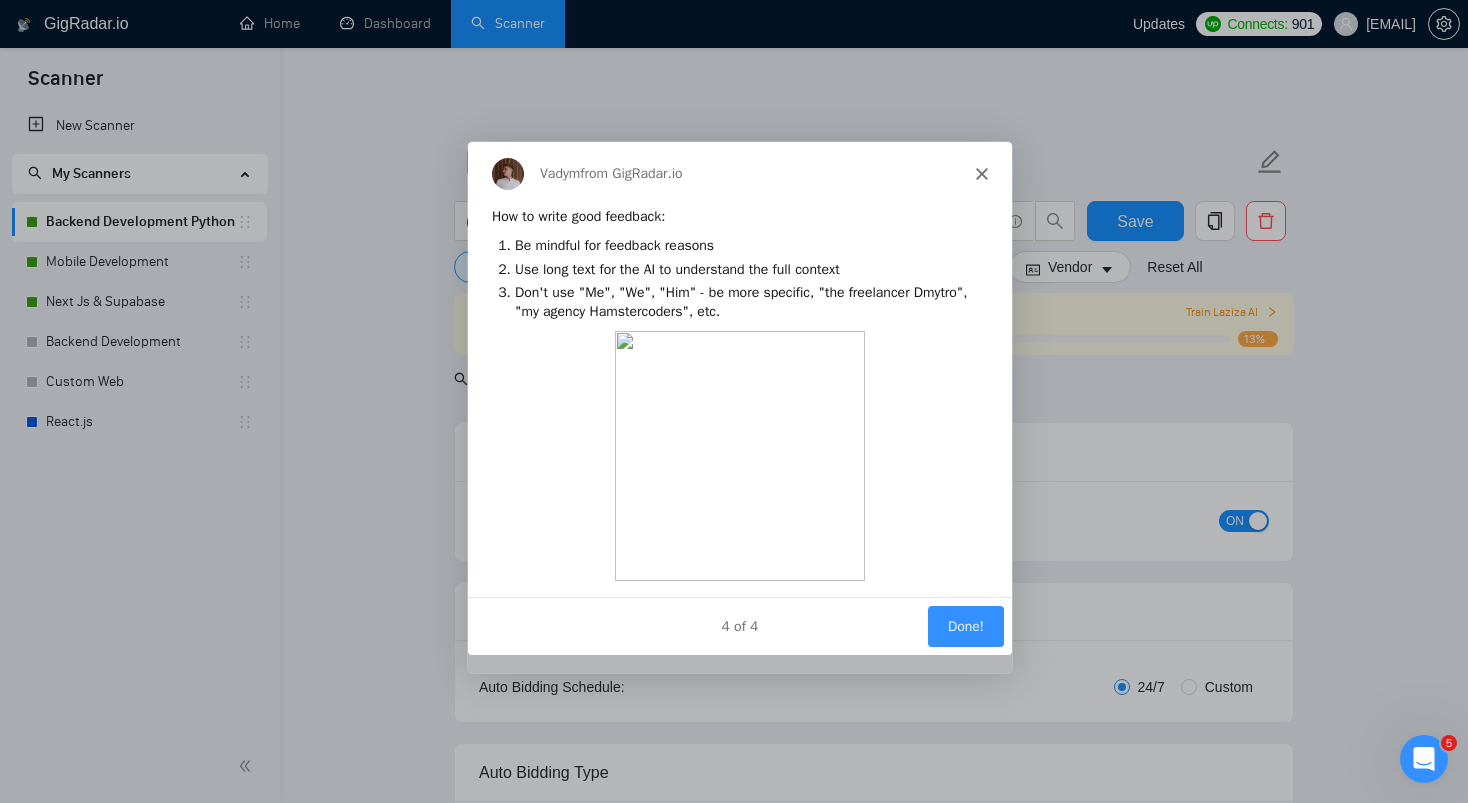 click on "Done!" at bounding box center (965, 625) 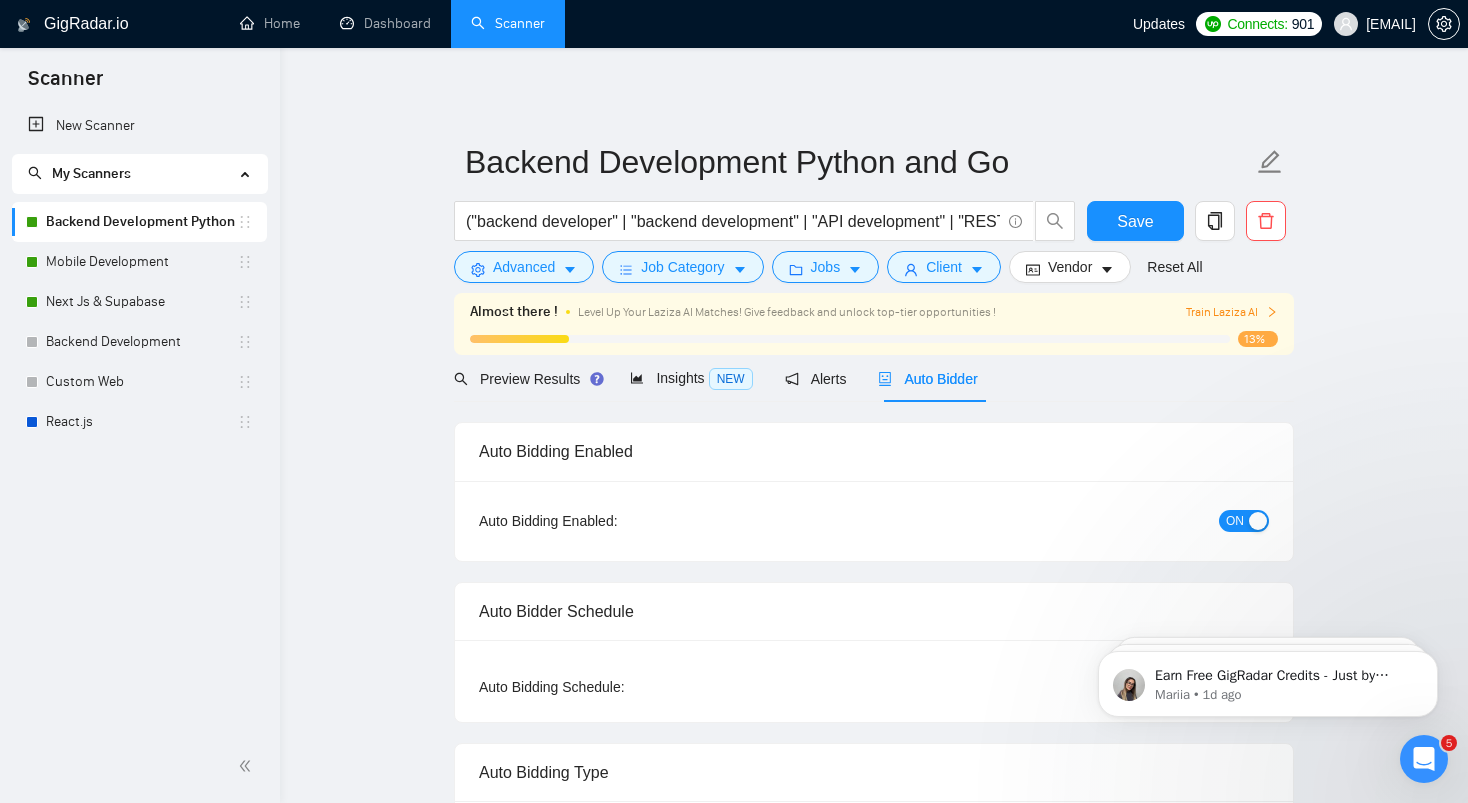 scroll, scrollTop: 0, scrollLeft: 0, axis: both 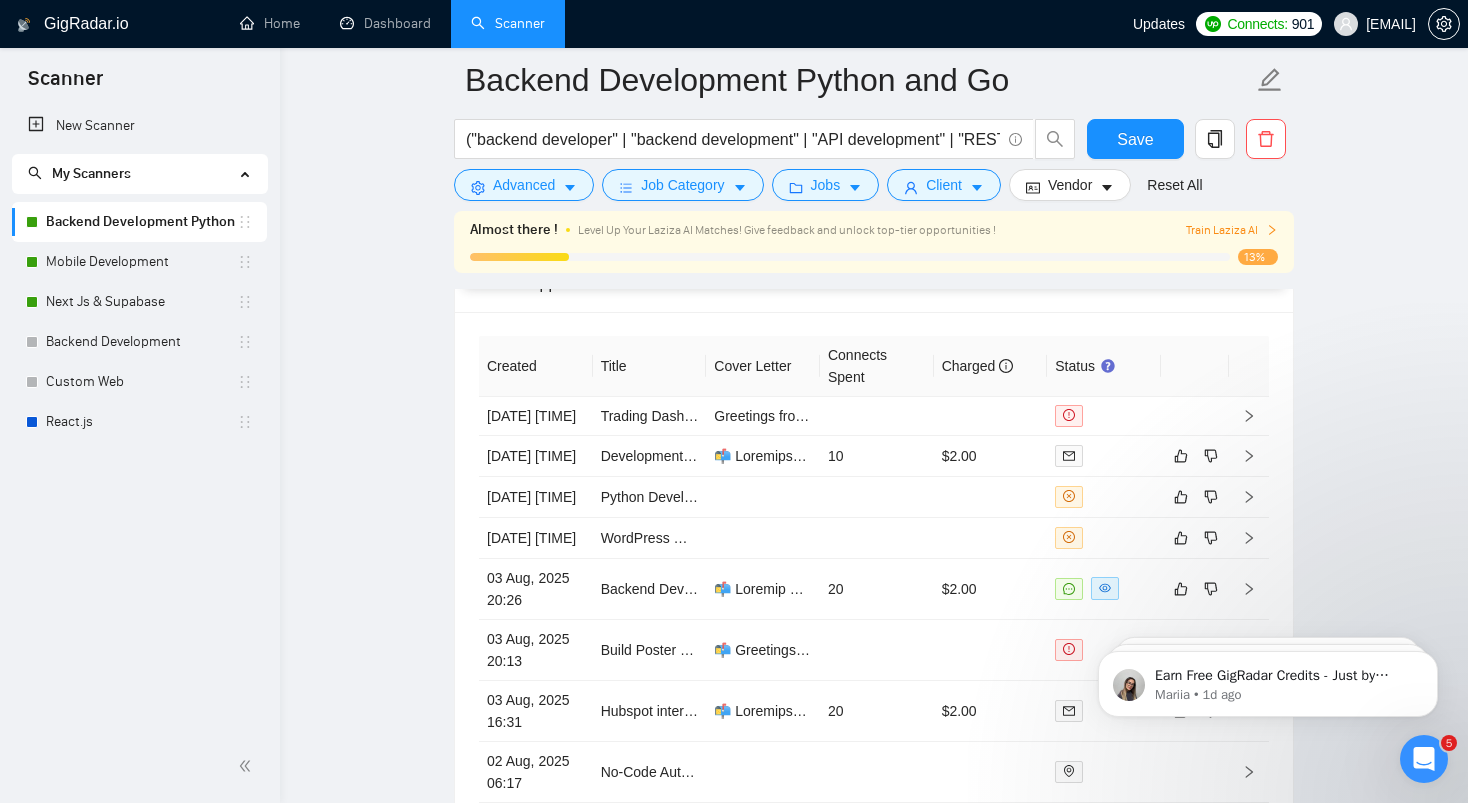 click on "Backend Development Python and Go ("backend developer" | "backend development" | "API development" | "REST API" | "SaaS platform") (python | node | golang | typescript) Save Advanced   Job Category   Jobs   Client   Vendor   Reset All Almost there ! Level Up Your Laziza AI Matches! Give feedback and unlock top-tier opportunities ! Train Laziza AI 13% Preview Results Insights NEW Alerts Auto Bidder Auto Bidding Enabled Auto Bidding Enabled: ON Auto Bidder Schedule Auto Bidding Type: Automated (recommended) Semi-automated Auto Bidding Schedule: 24/7 Custom Custom Auto Bidder Schedule Repeat every week on Monday Tuesday Wednesday Thursday Friday Saturday Sunday Active Hours ( Asia/Karachi ): From: To: ( 24  hours) Asia/Karachi Auto Bidding Type Select your bidding algorithm: Choose the algorithm for you bidding. The price per proposal does not include your connects expenditure. Template Bidder Works great for narrow segments and short cover letters that don't change. 0.50  credits / proposal Sardor AI 🤖 1.00" at bounding box center [874, -2061] 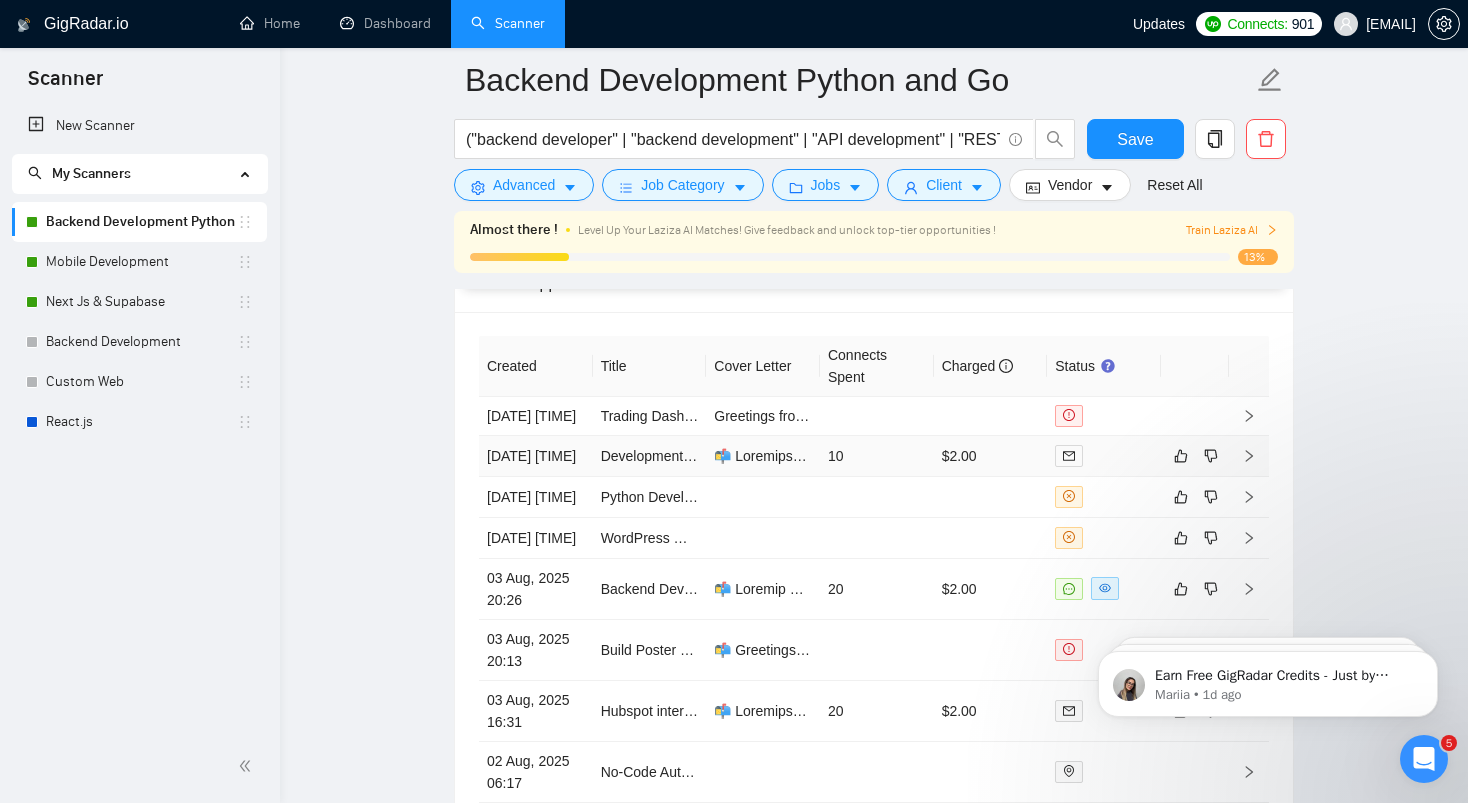 click on "10" at bounding box center [877, 456] 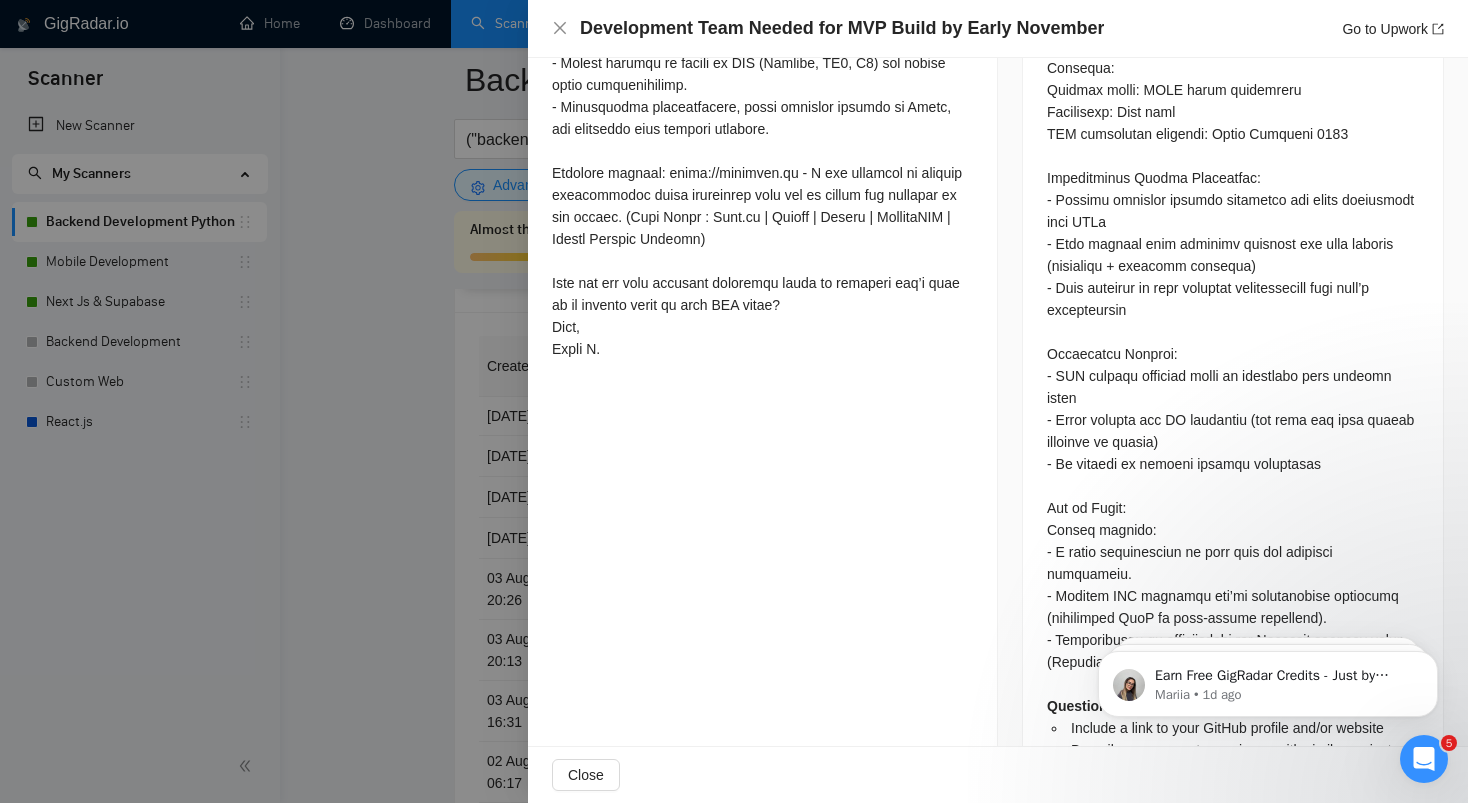 scroll, scrollTop: 1886, scrollLeft: 0, axis: vertical 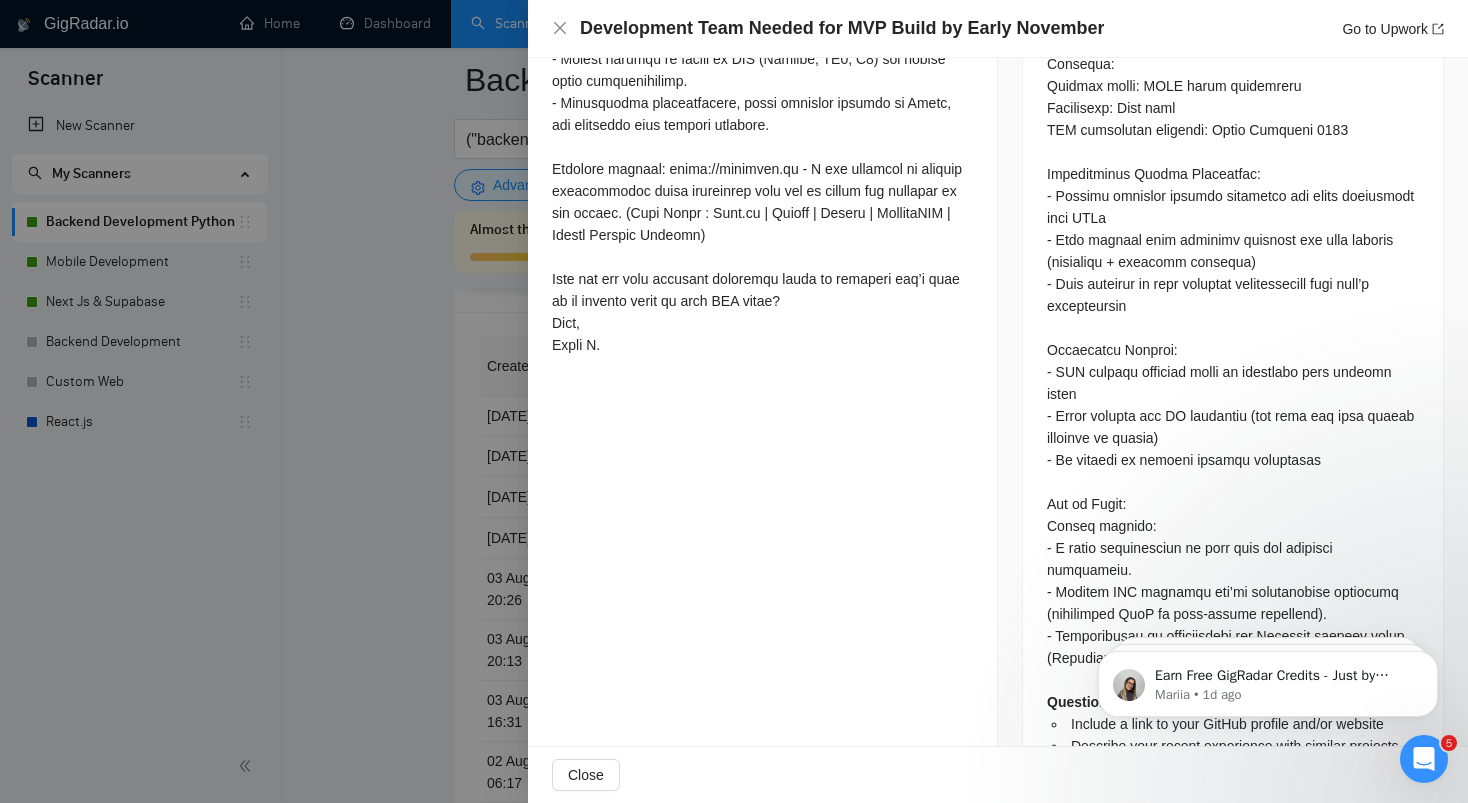 click on "Development Team Needed for MVP Build by Early November Go to Upwork" at bounding box center [998, 28] 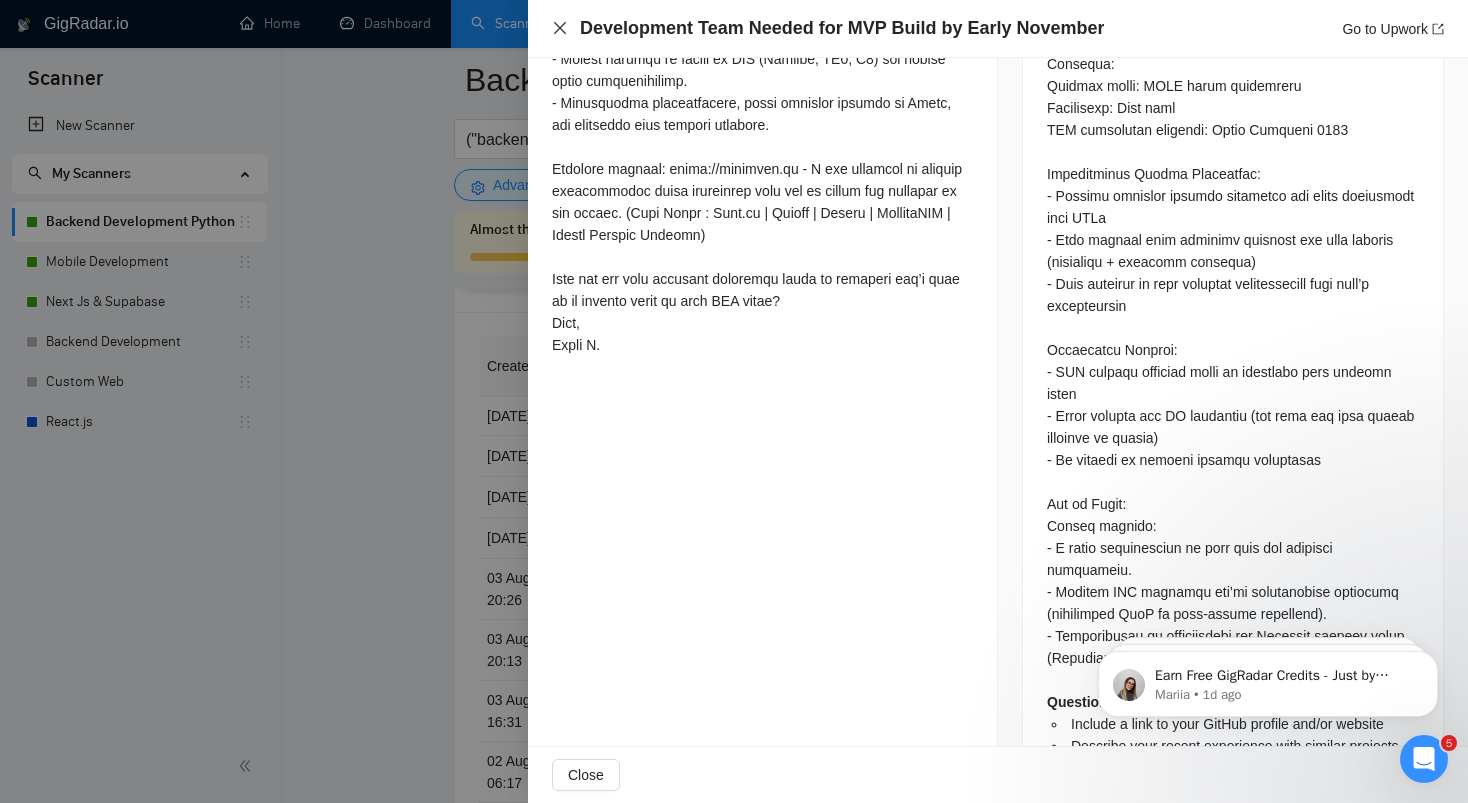 click 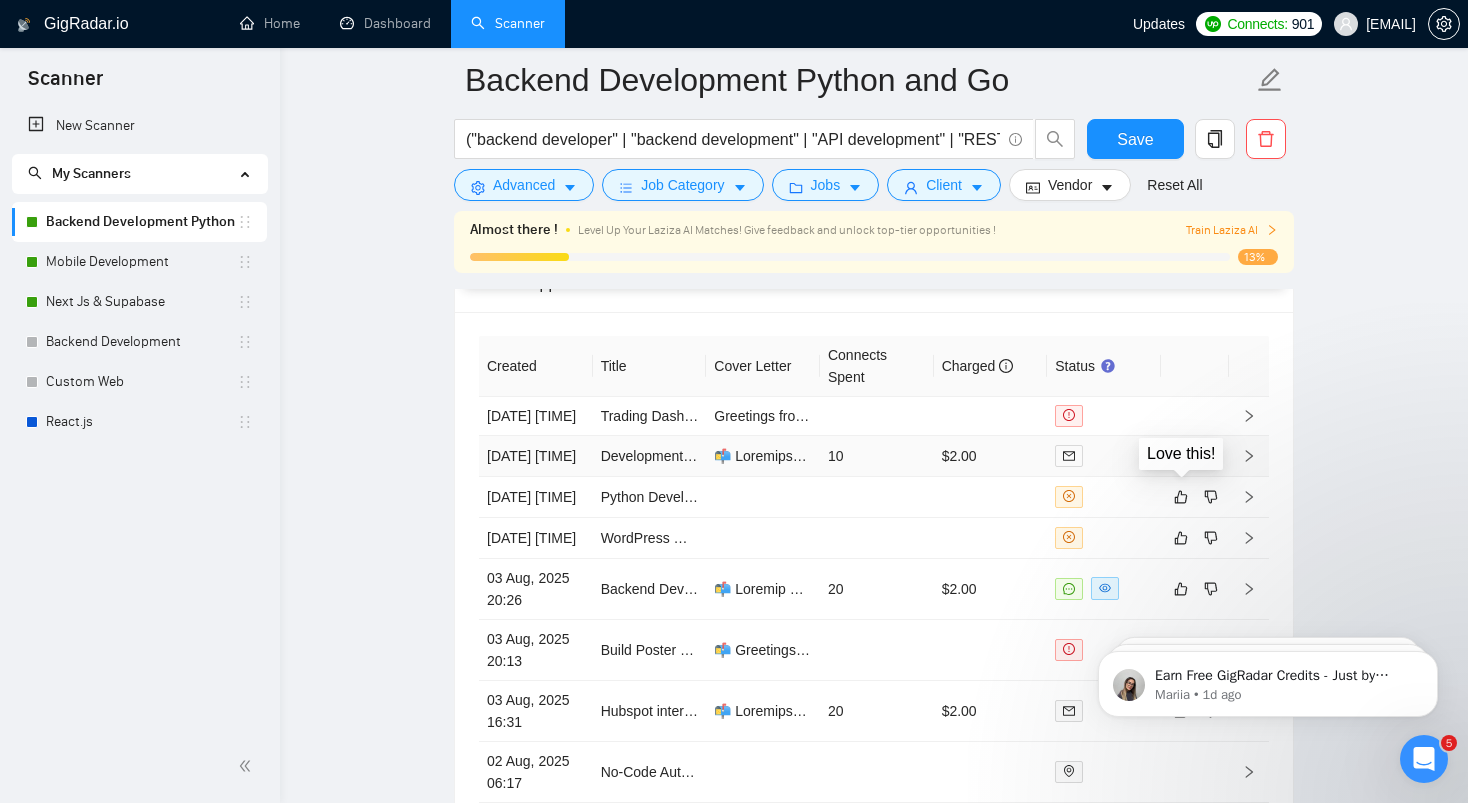 click 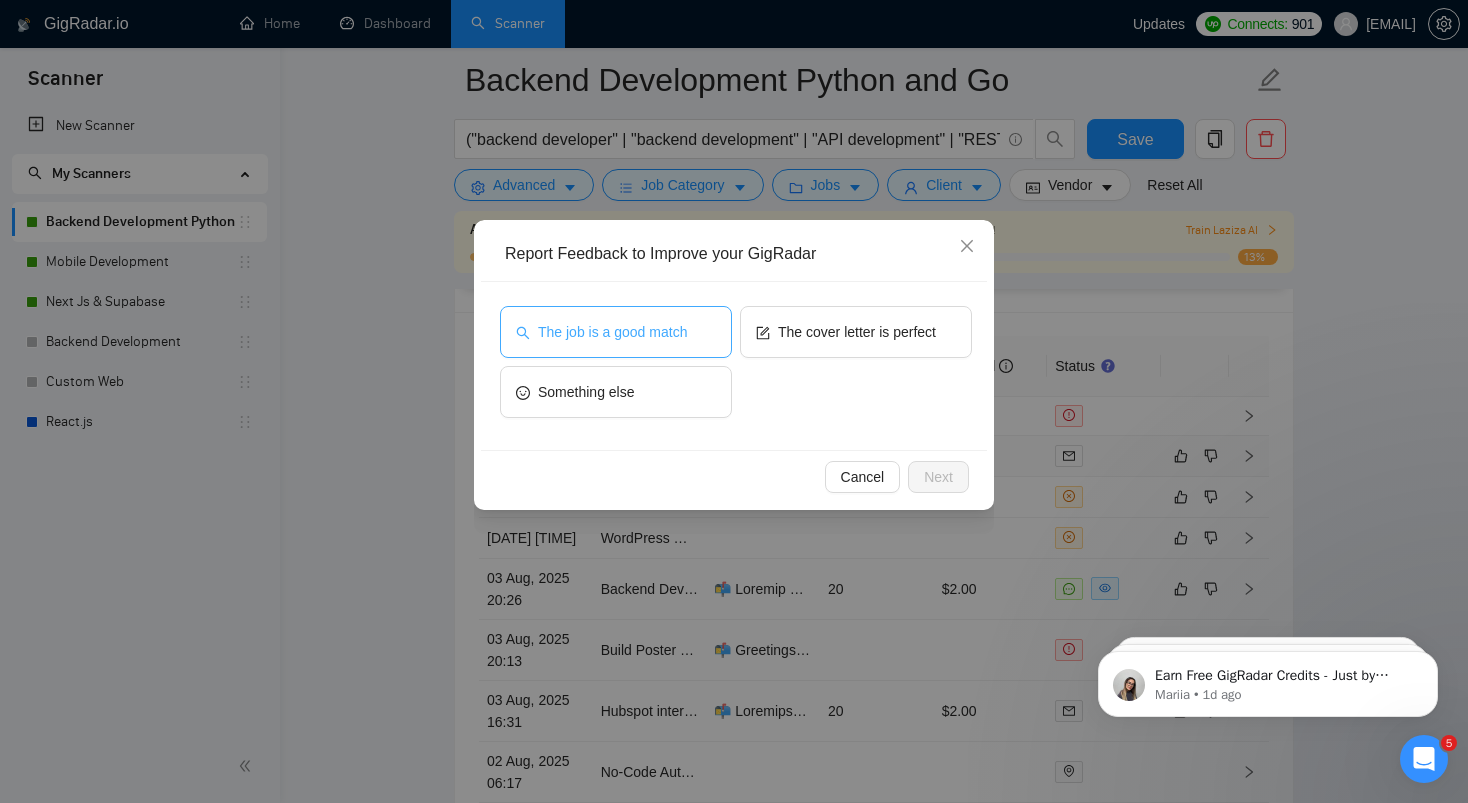 click on "The job is a good match" at bounding box center [612, 332] 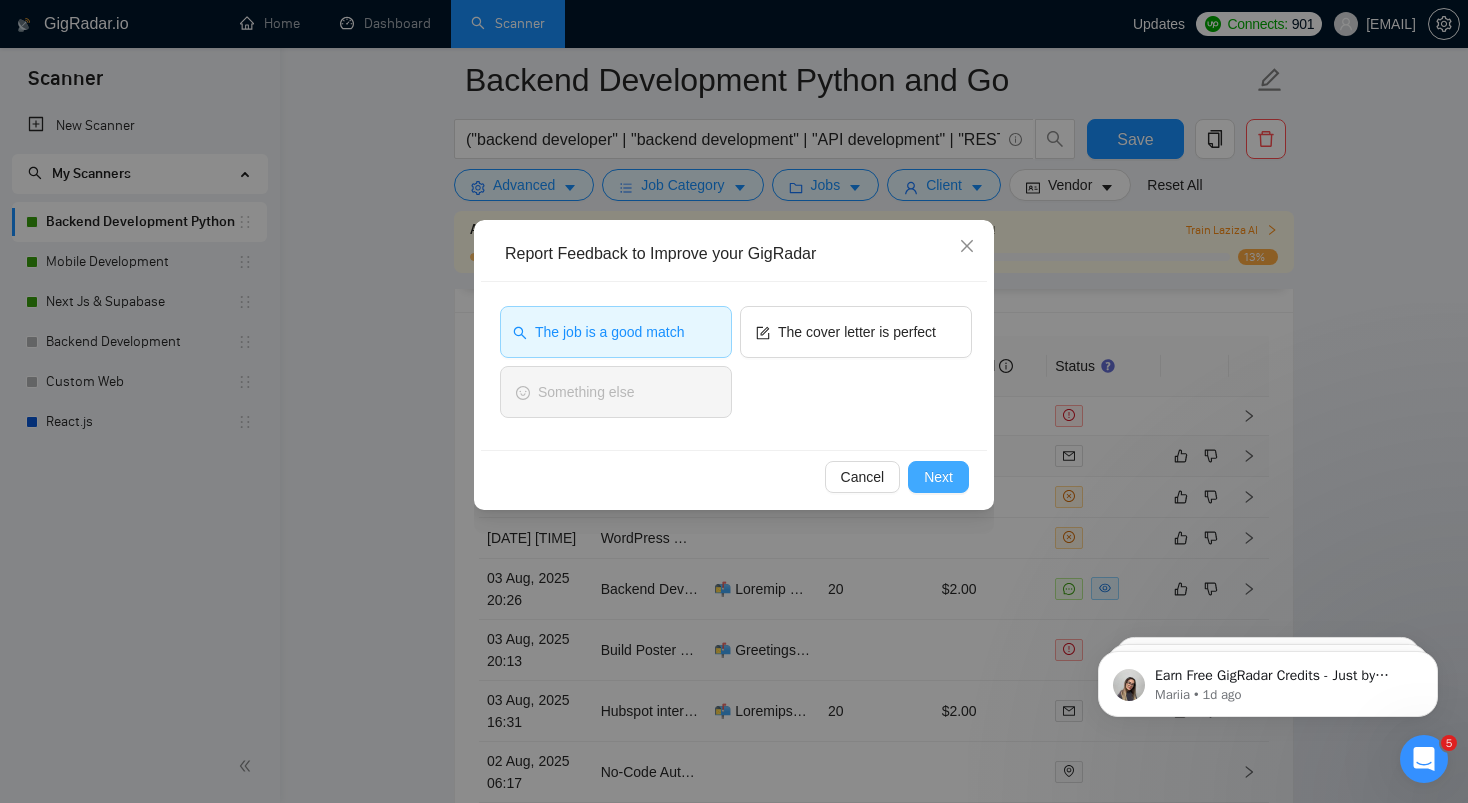 click on "Next" at bounding box center [938, 477] 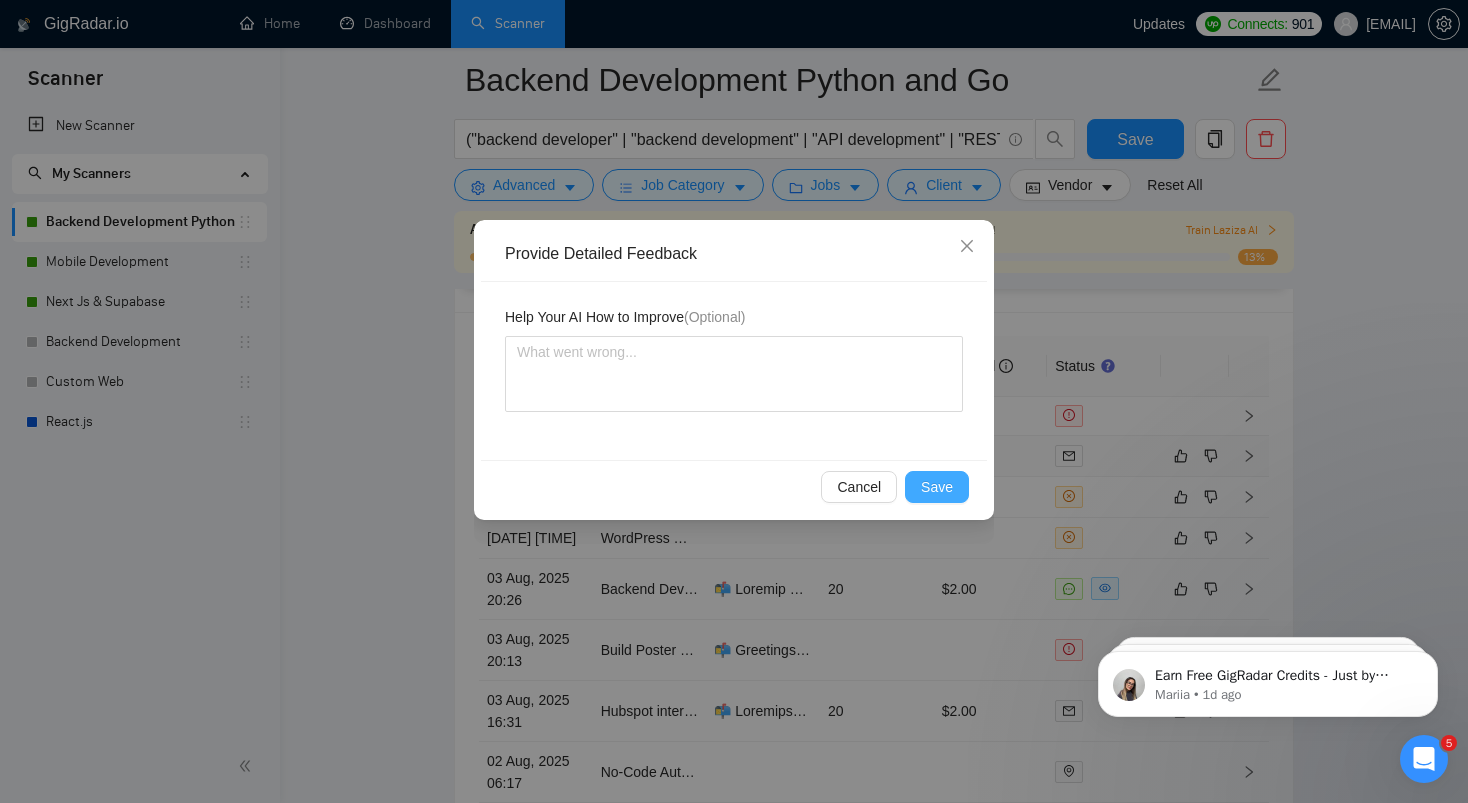 click on "Save" at bounding box center [937, 487] 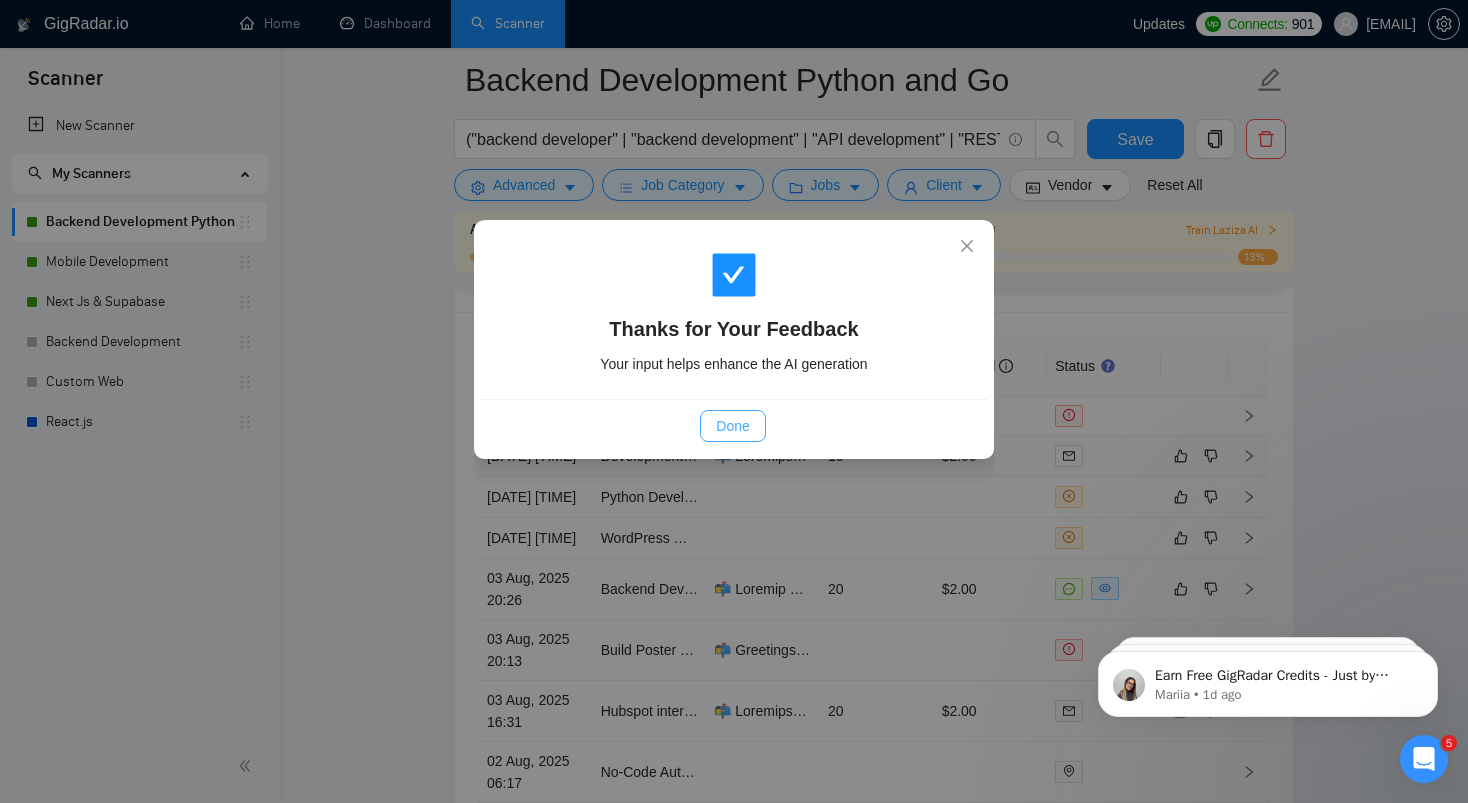 click on "Done" at bounding box center [732, 426] 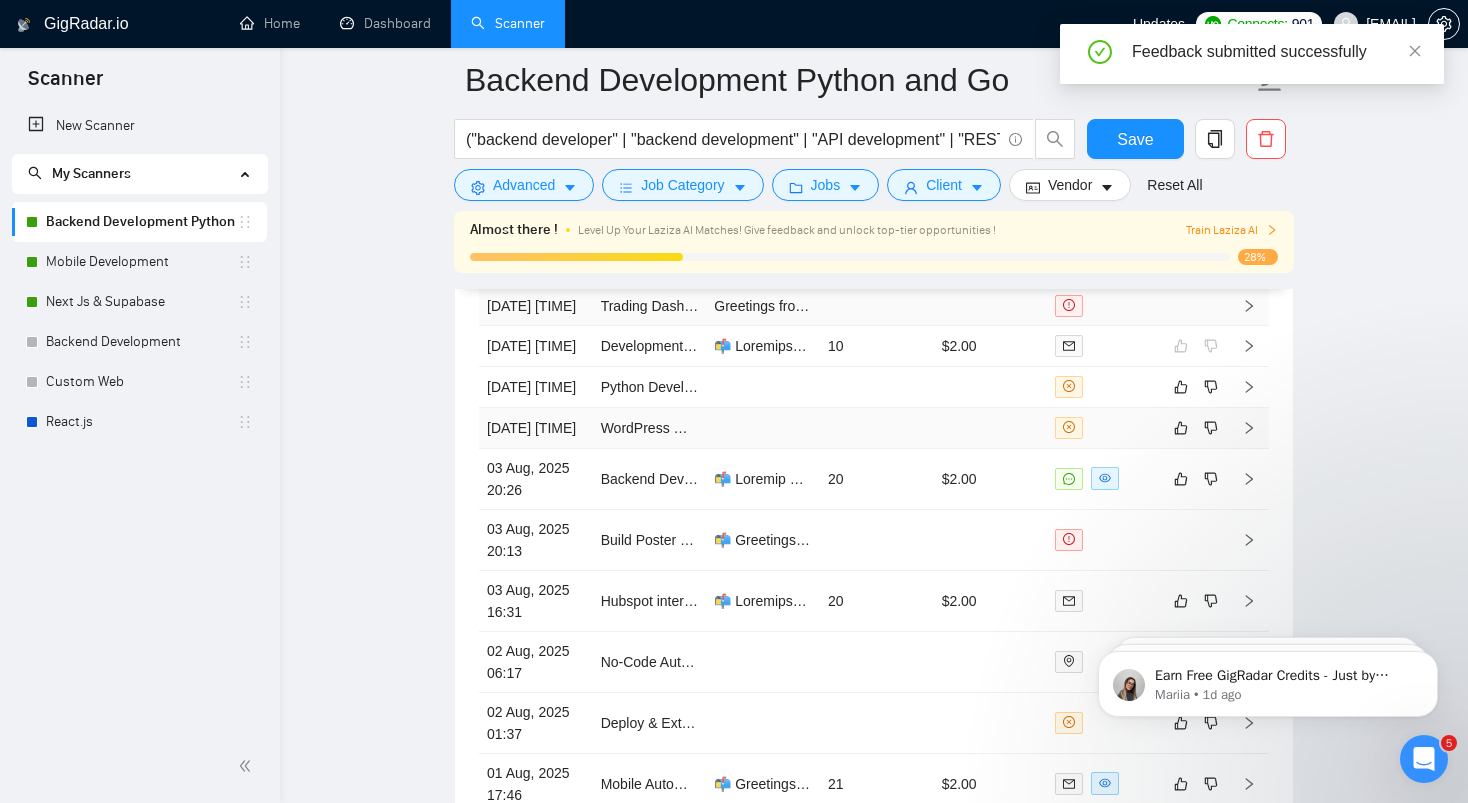 scroll, scrollTop: 5303, scrollLeft: 0, axis: vertical 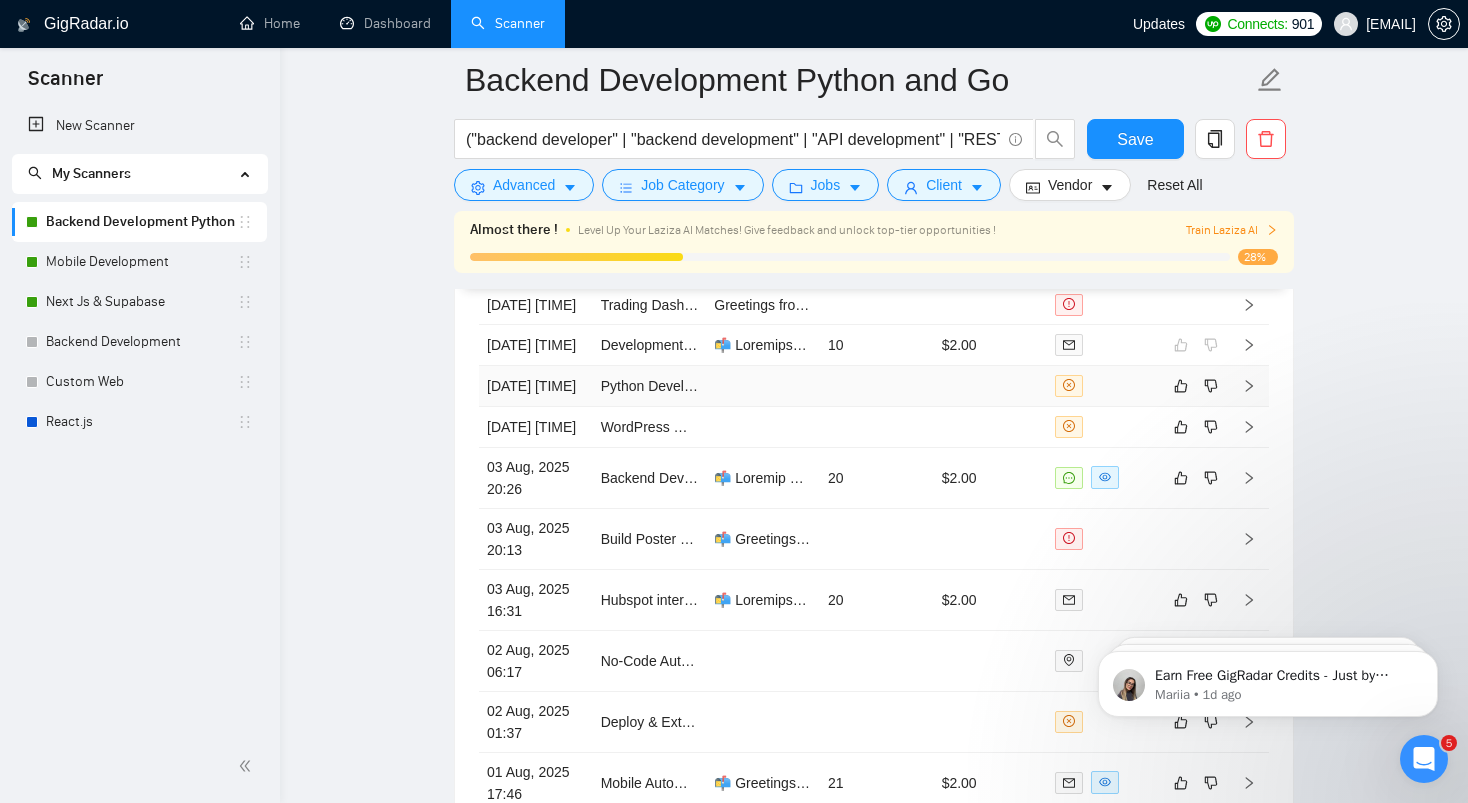 click at bounding box center (877, 386) 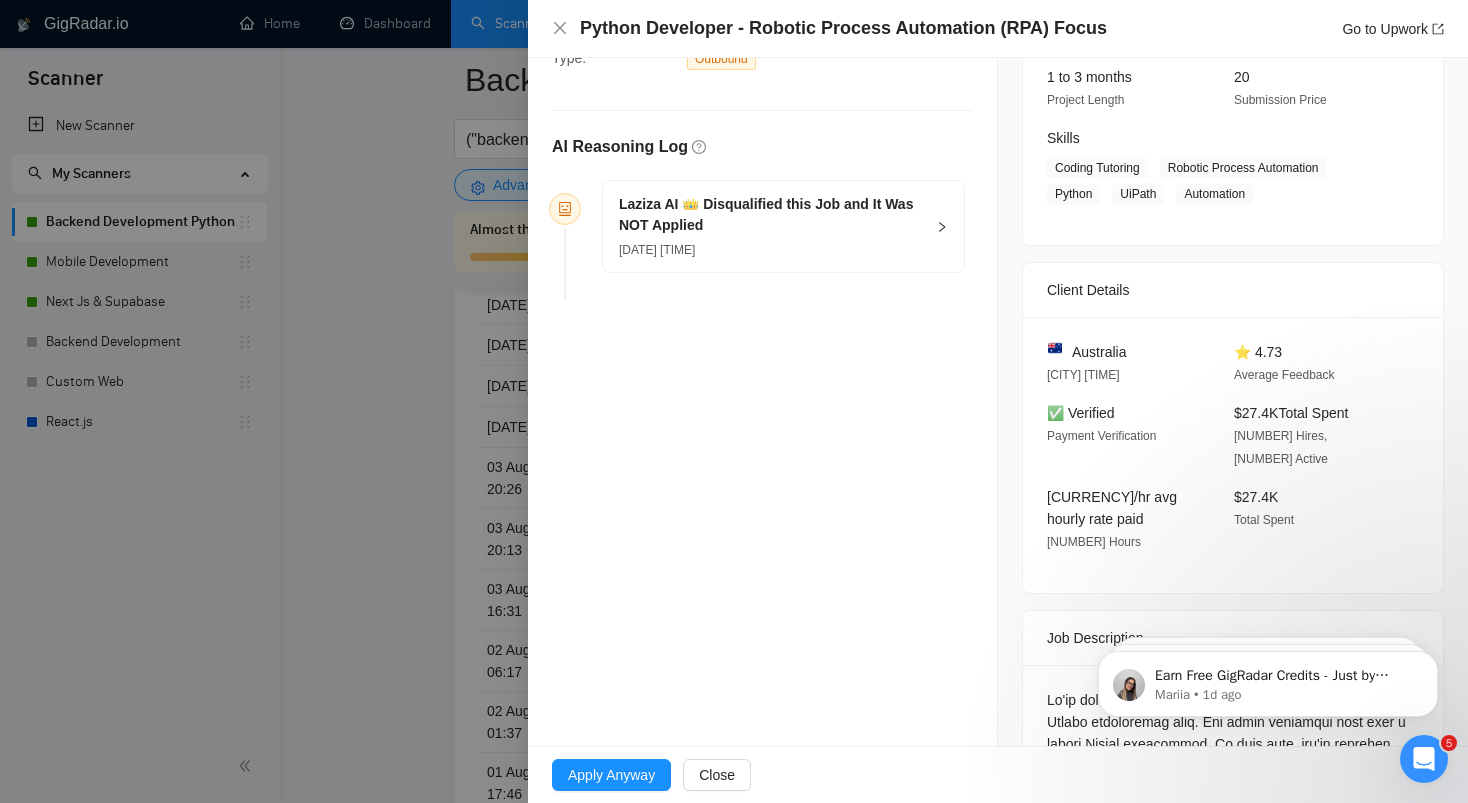 scroll, scrollTop: 0, scrollLeft: 0, axis: both 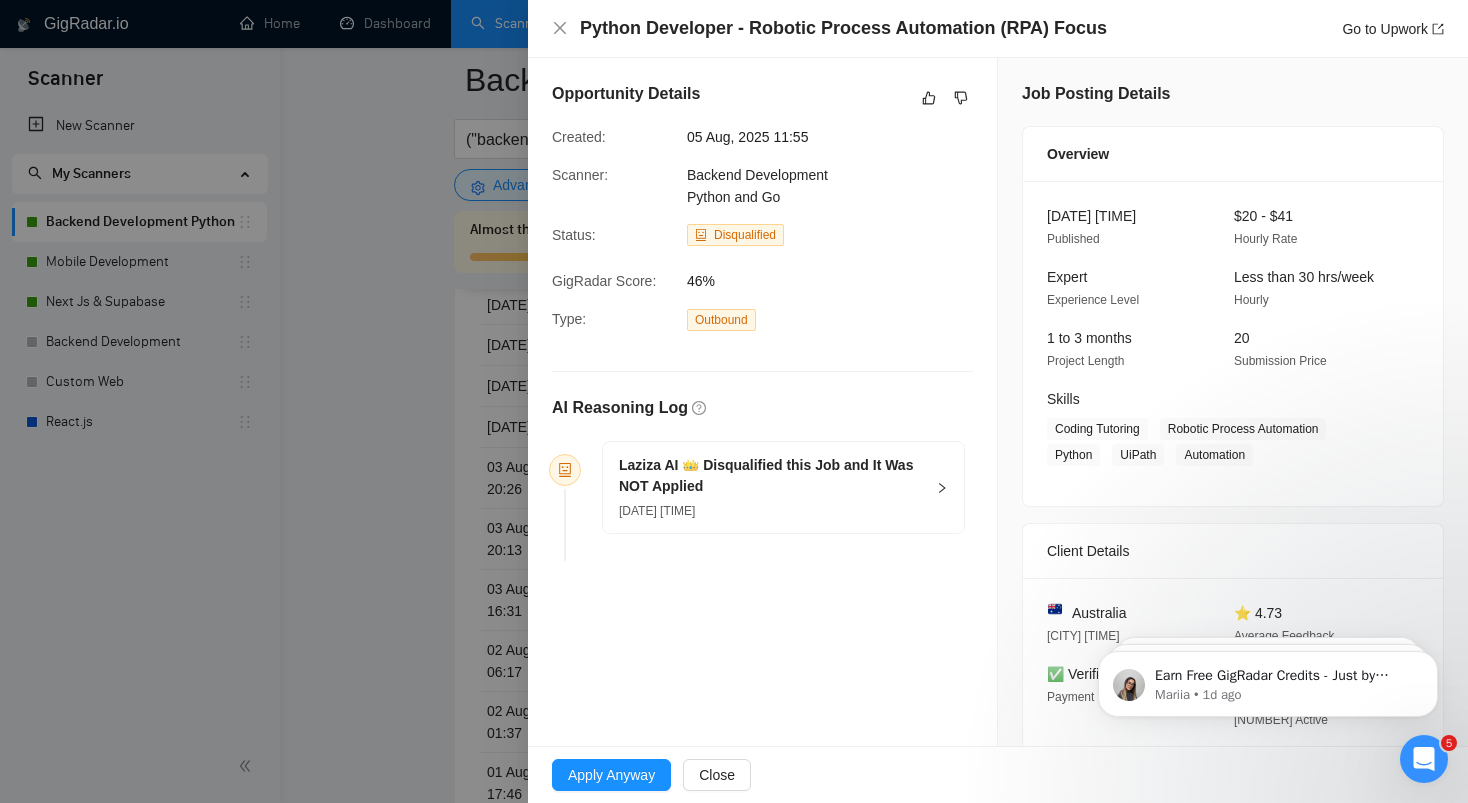 click on "Laziza AI 👑 Disqualified this Job and It Was NOT Applied" at bounding box center [771, 476] 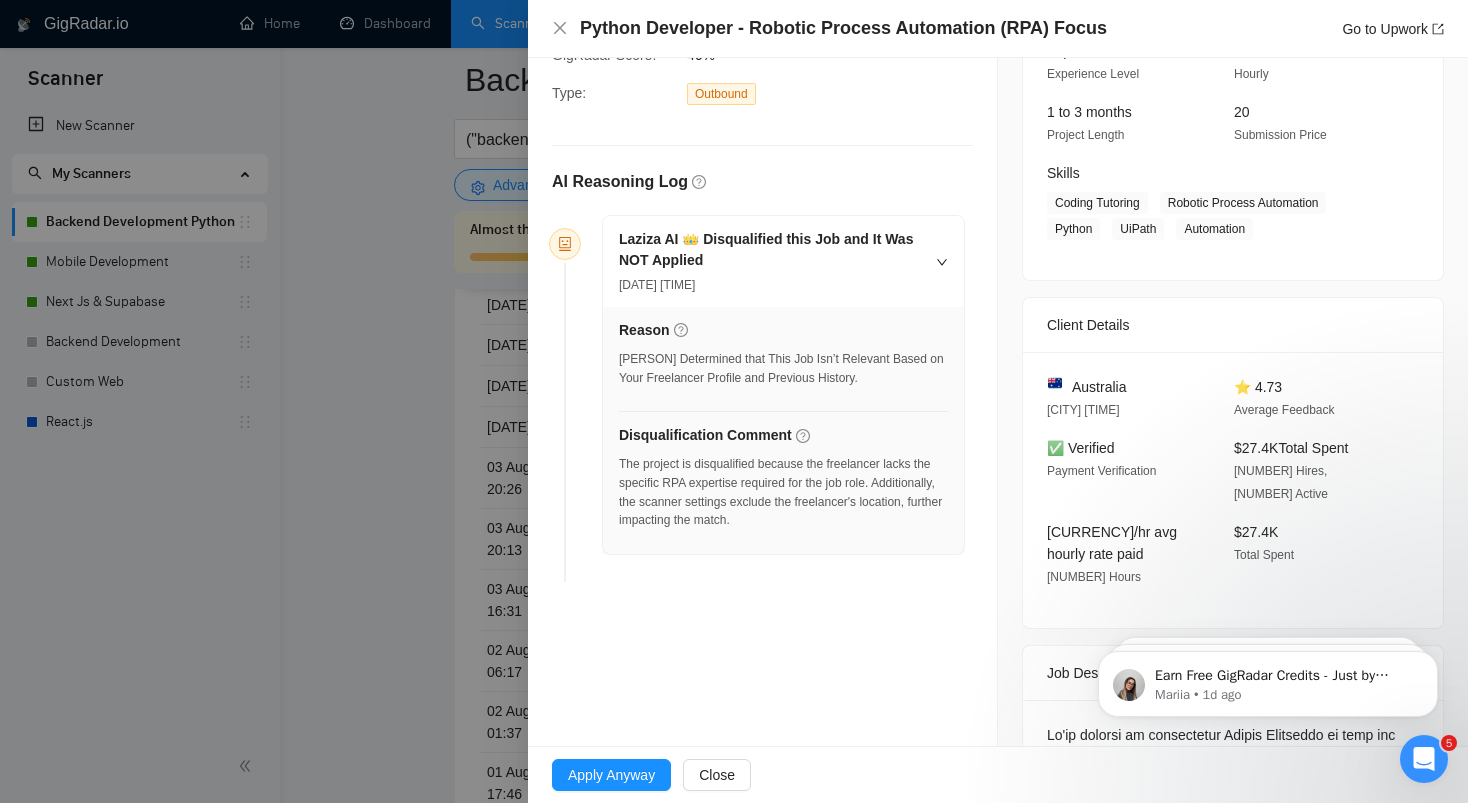 scroll, scrollTop: 0, scrollLeft: 0, axis: both 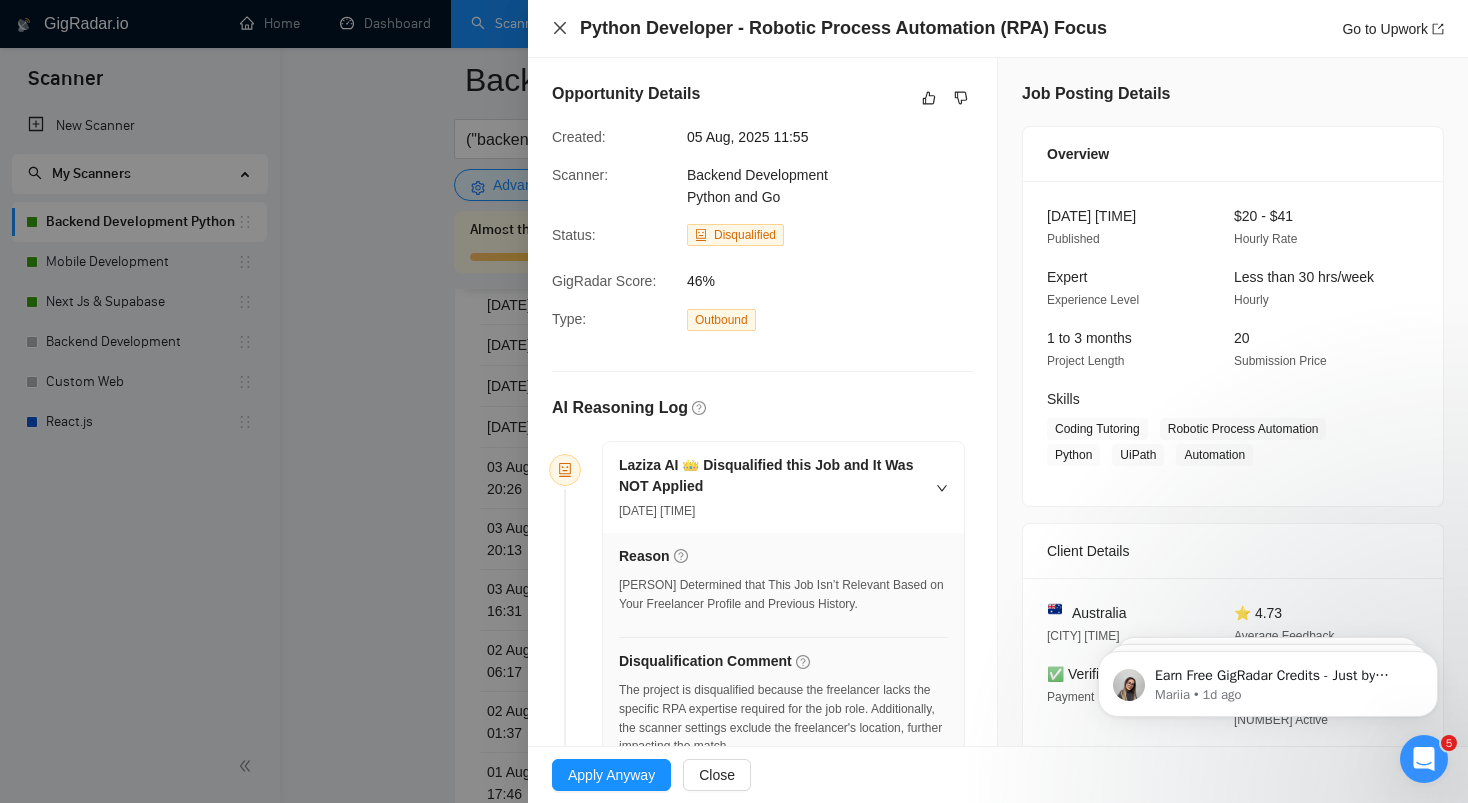 click 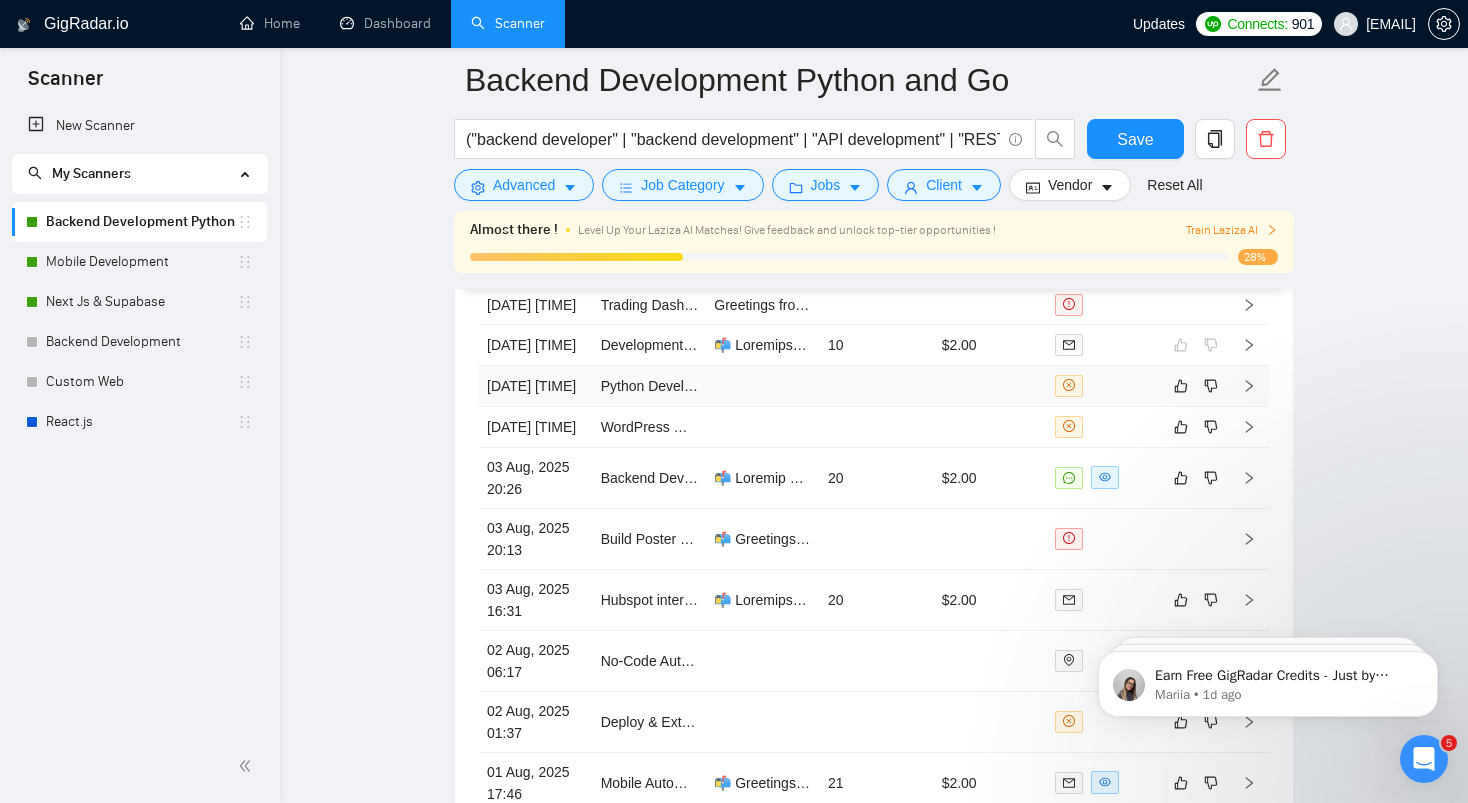 click at bounding box center [877, 386] 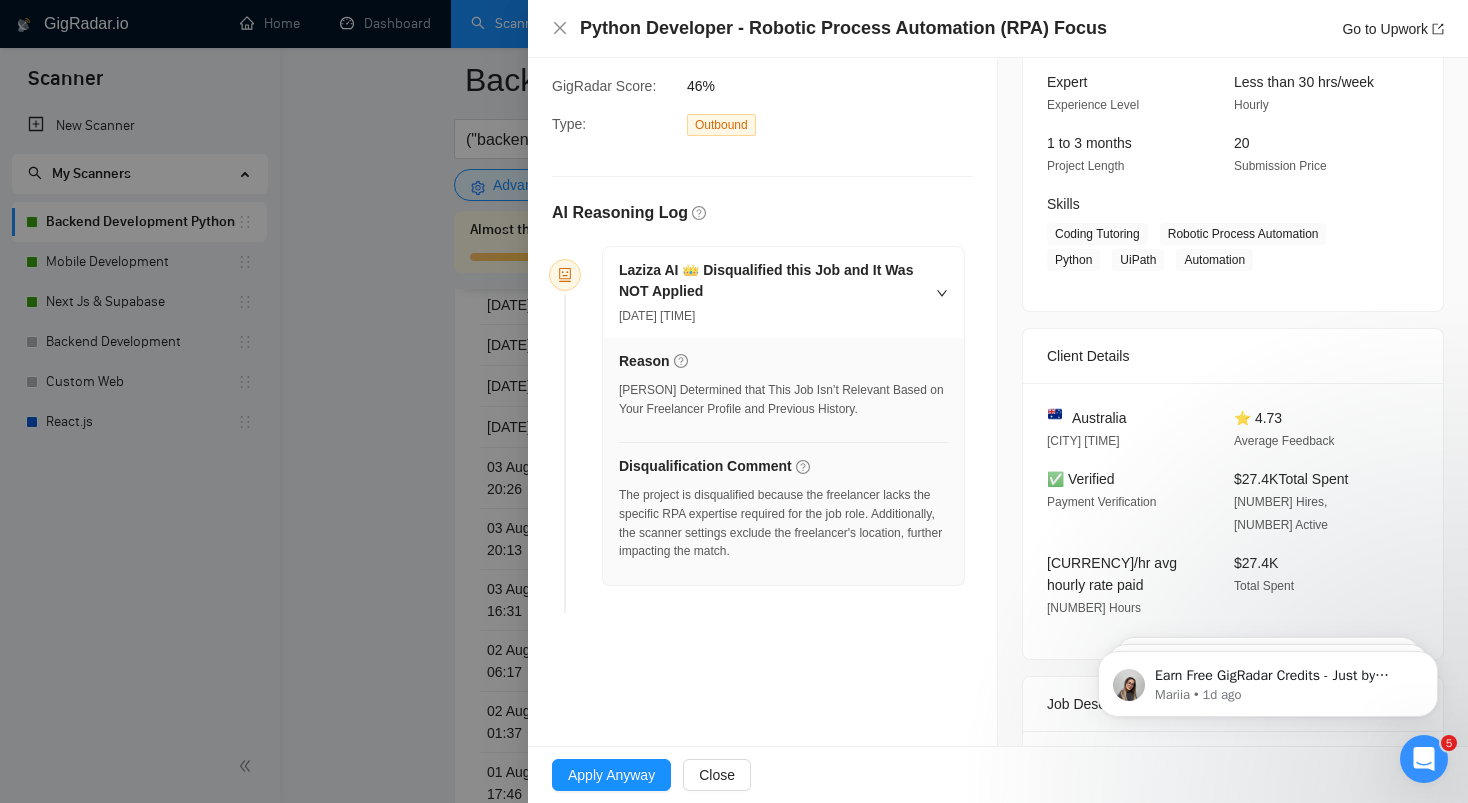 scroll, scrollTop: 207, scrollLeft: 0, axis: vertical 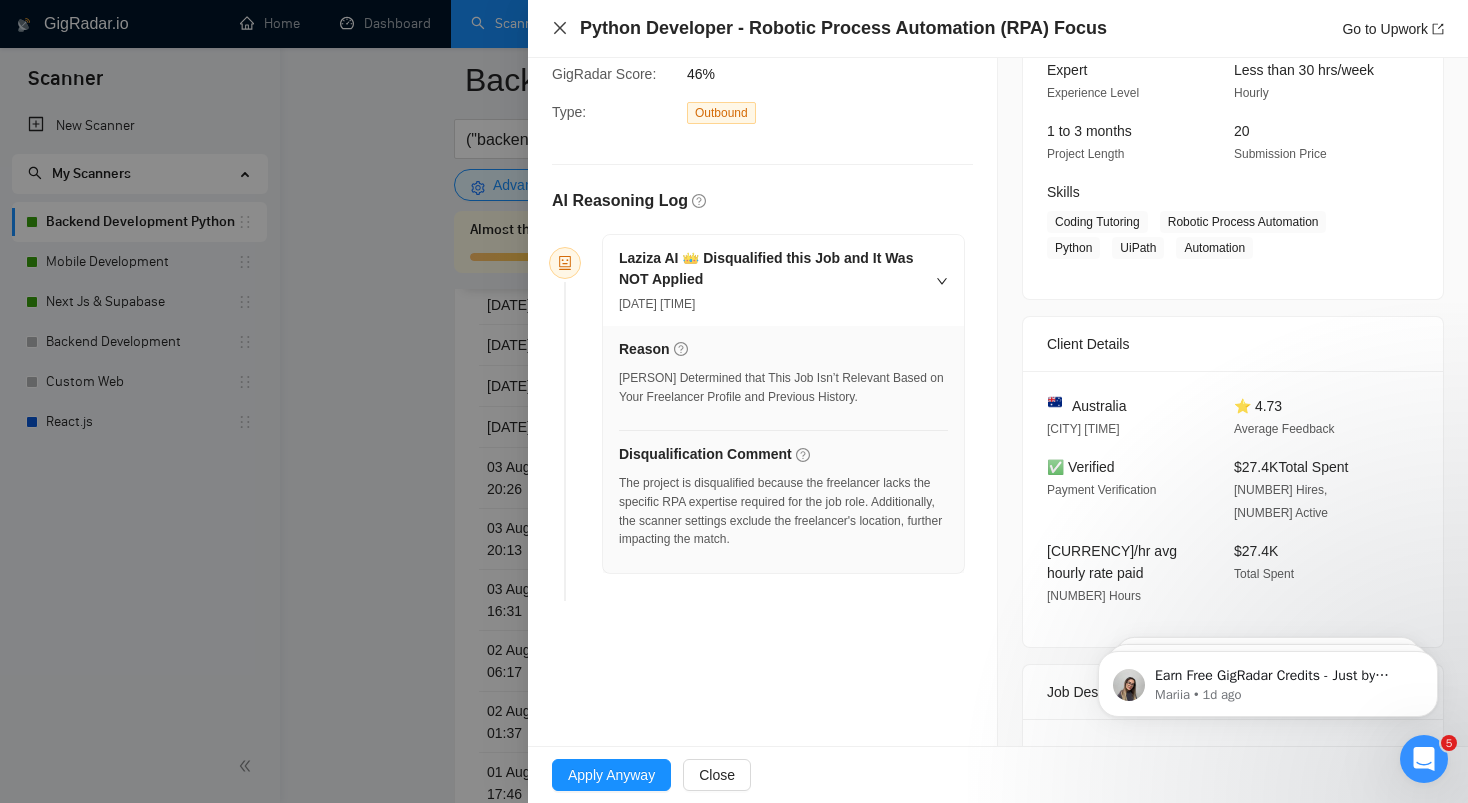 click 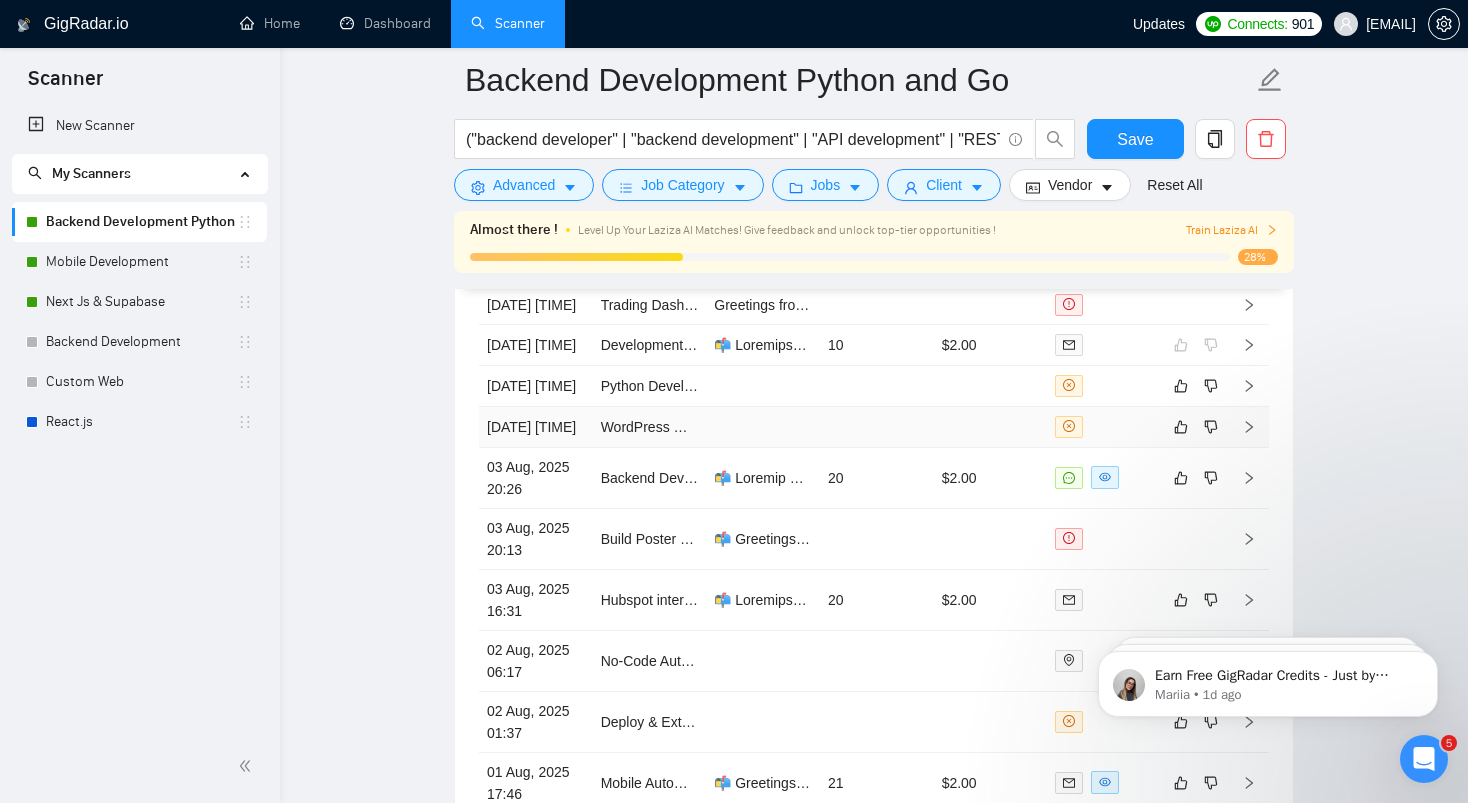 click at bounding box center [877, 427] 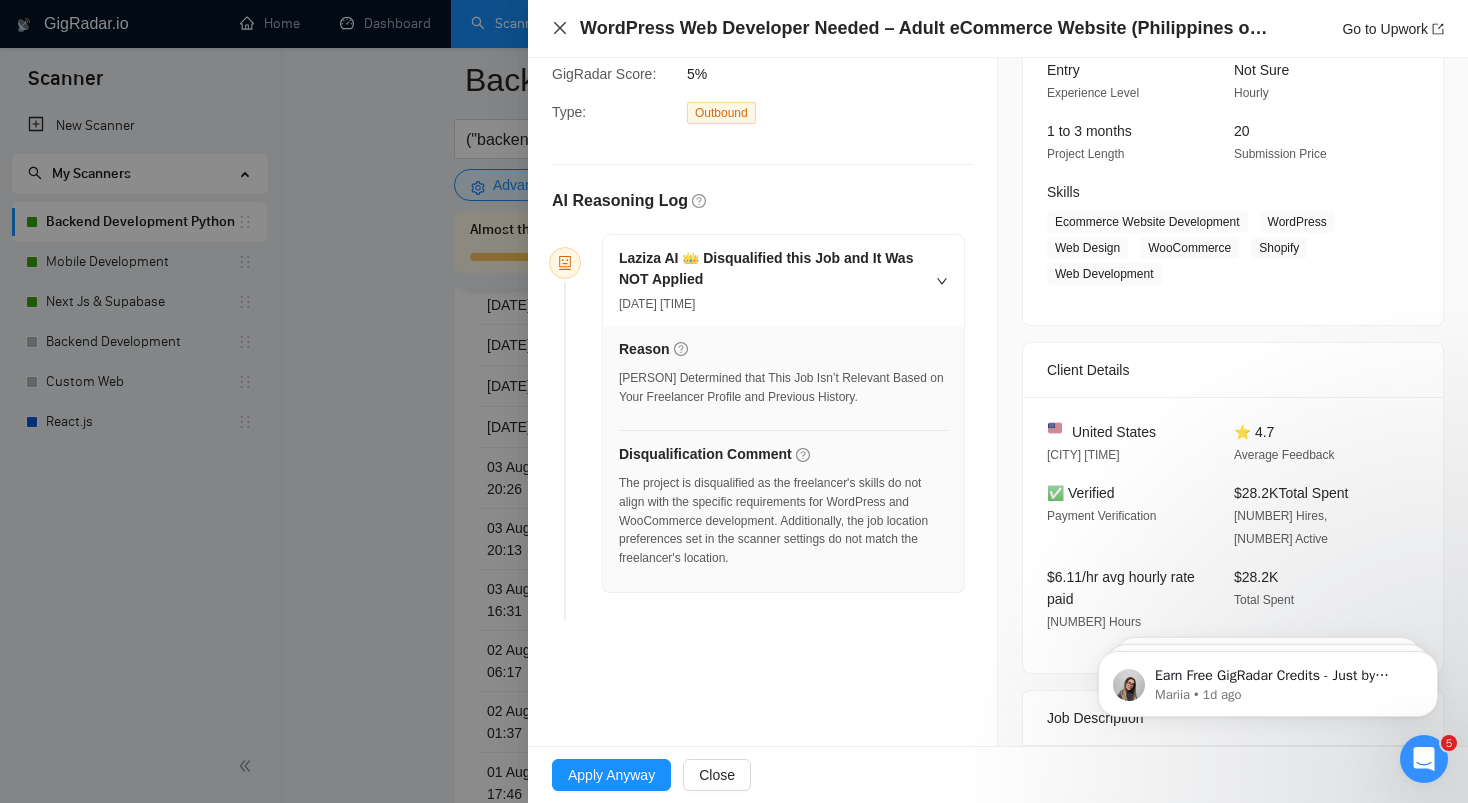 click 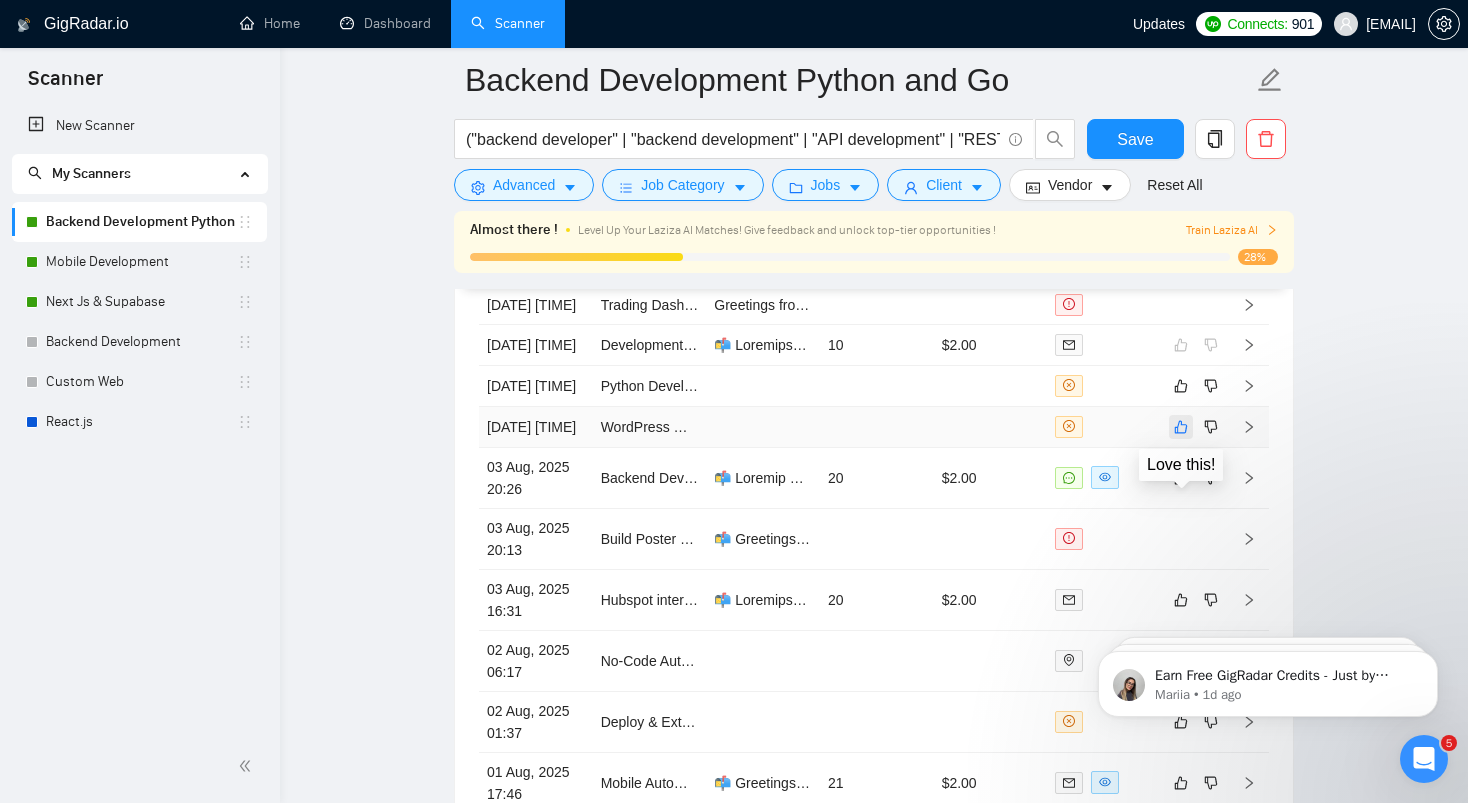 click 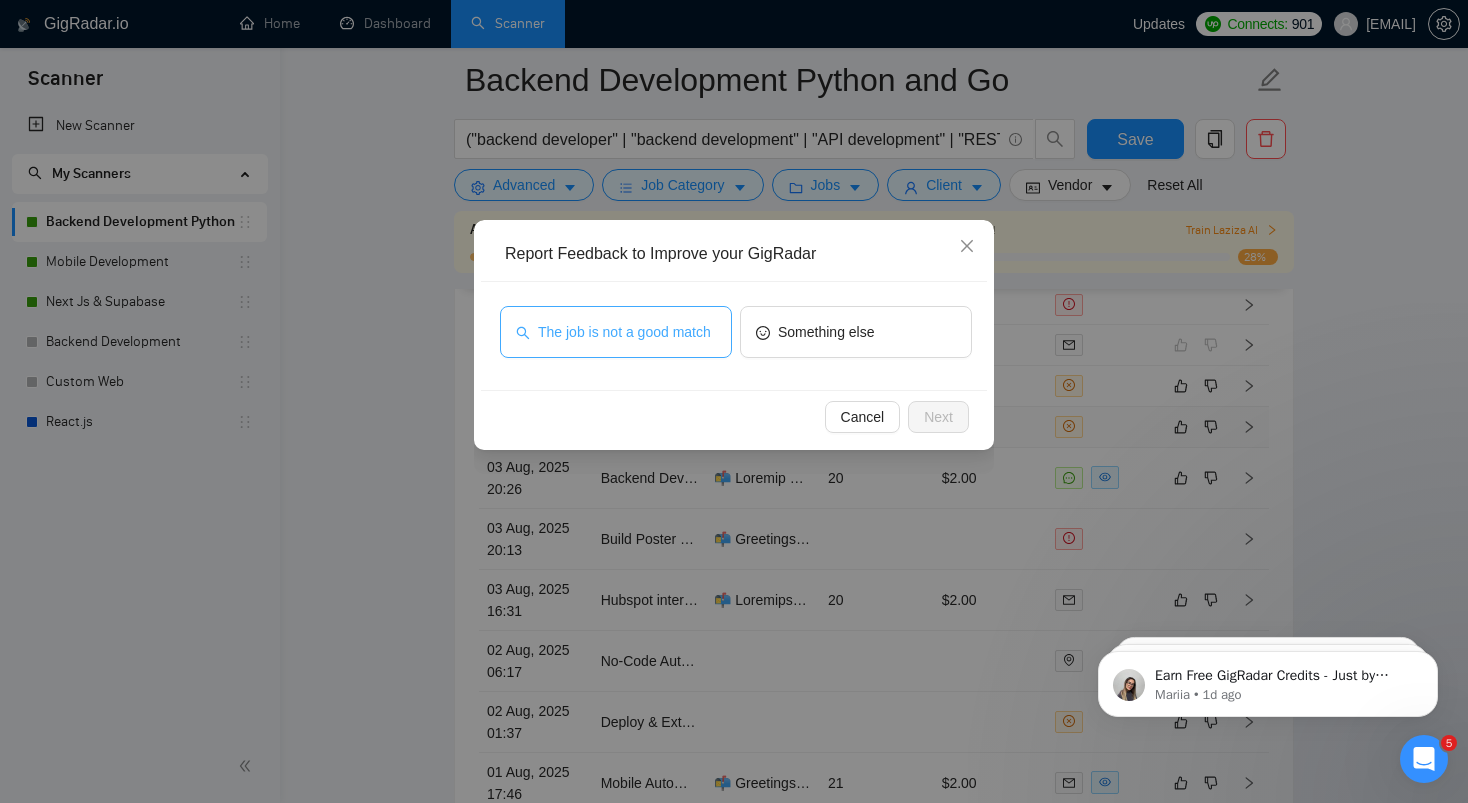 click on "The job is not a good match" at bounding box center [624, 332] 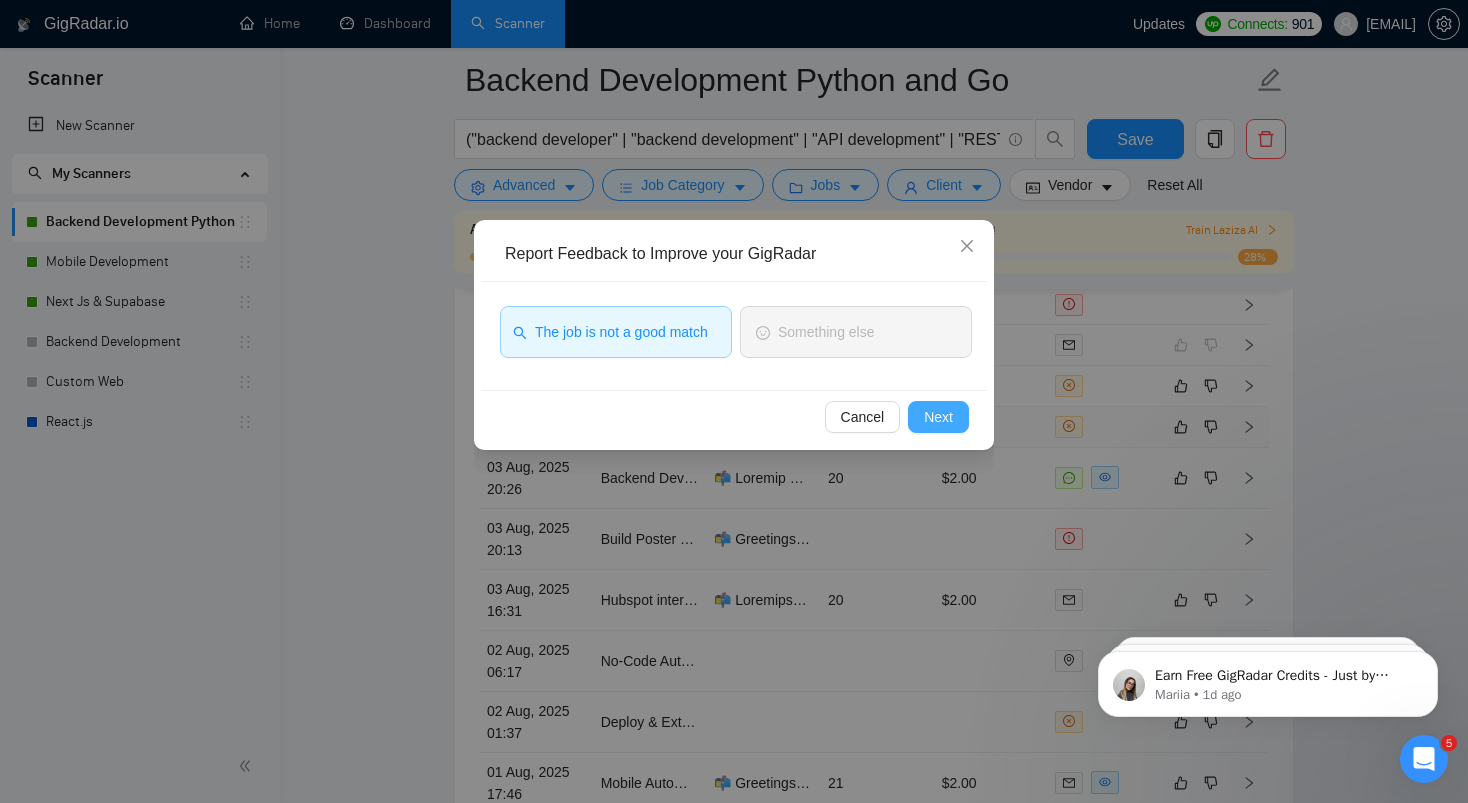 click on "Next" at bounding box center [938, 417] 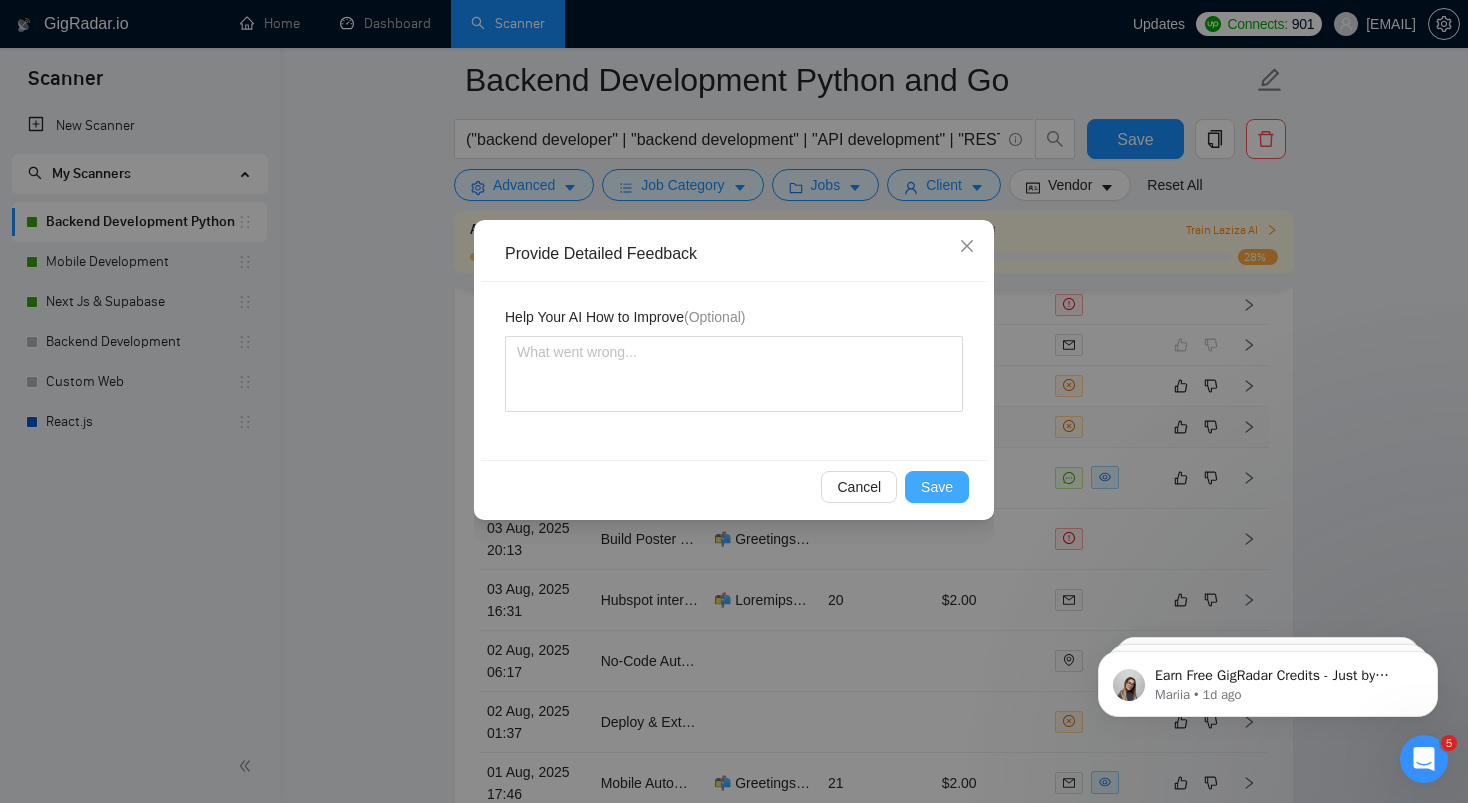 click on "Save" at bounding box center (937, 487) 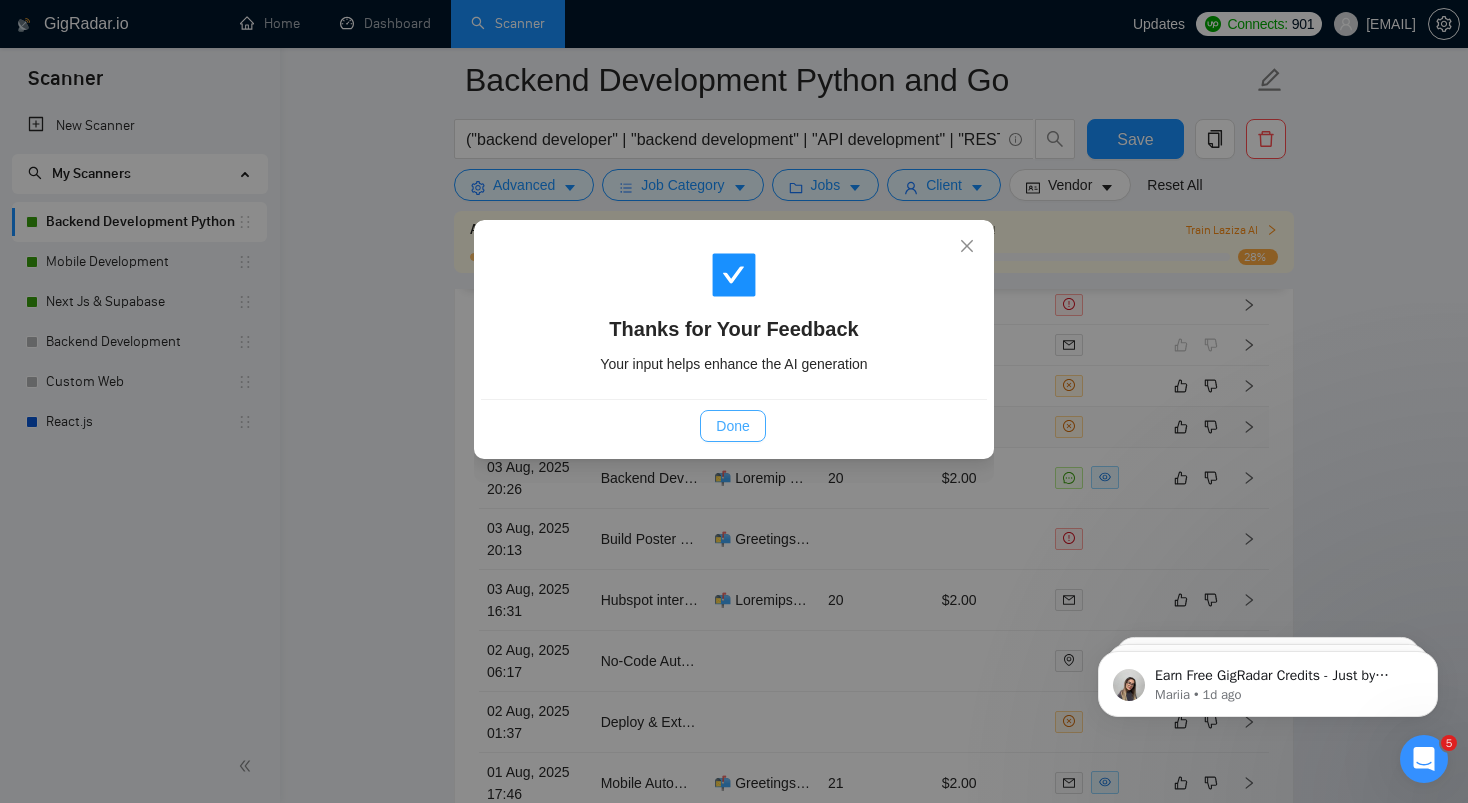 click on "Done" at bounding box center [732, 426] 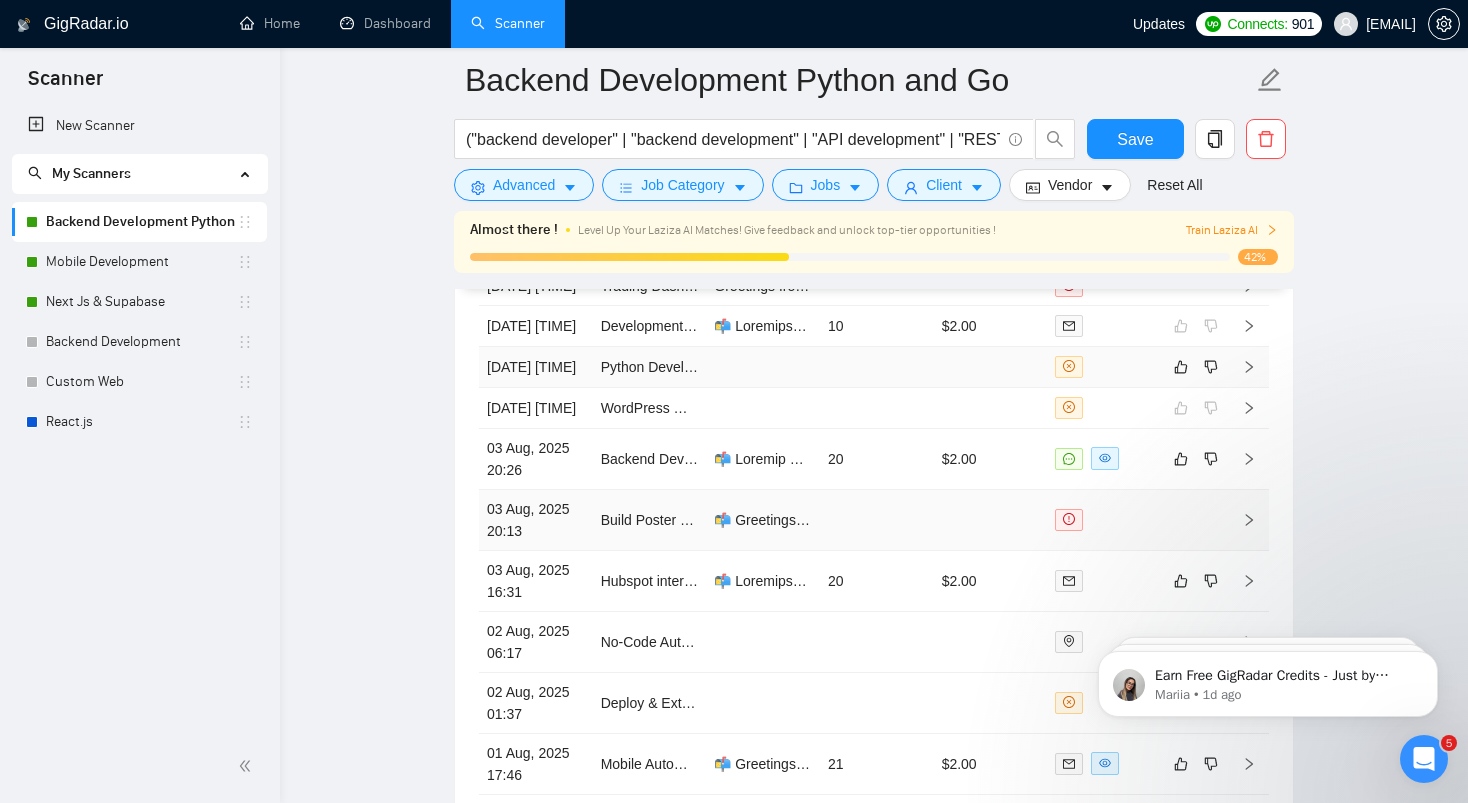 scroll, scrollTop: 5326, scrollLeft: 0, axis: vertical 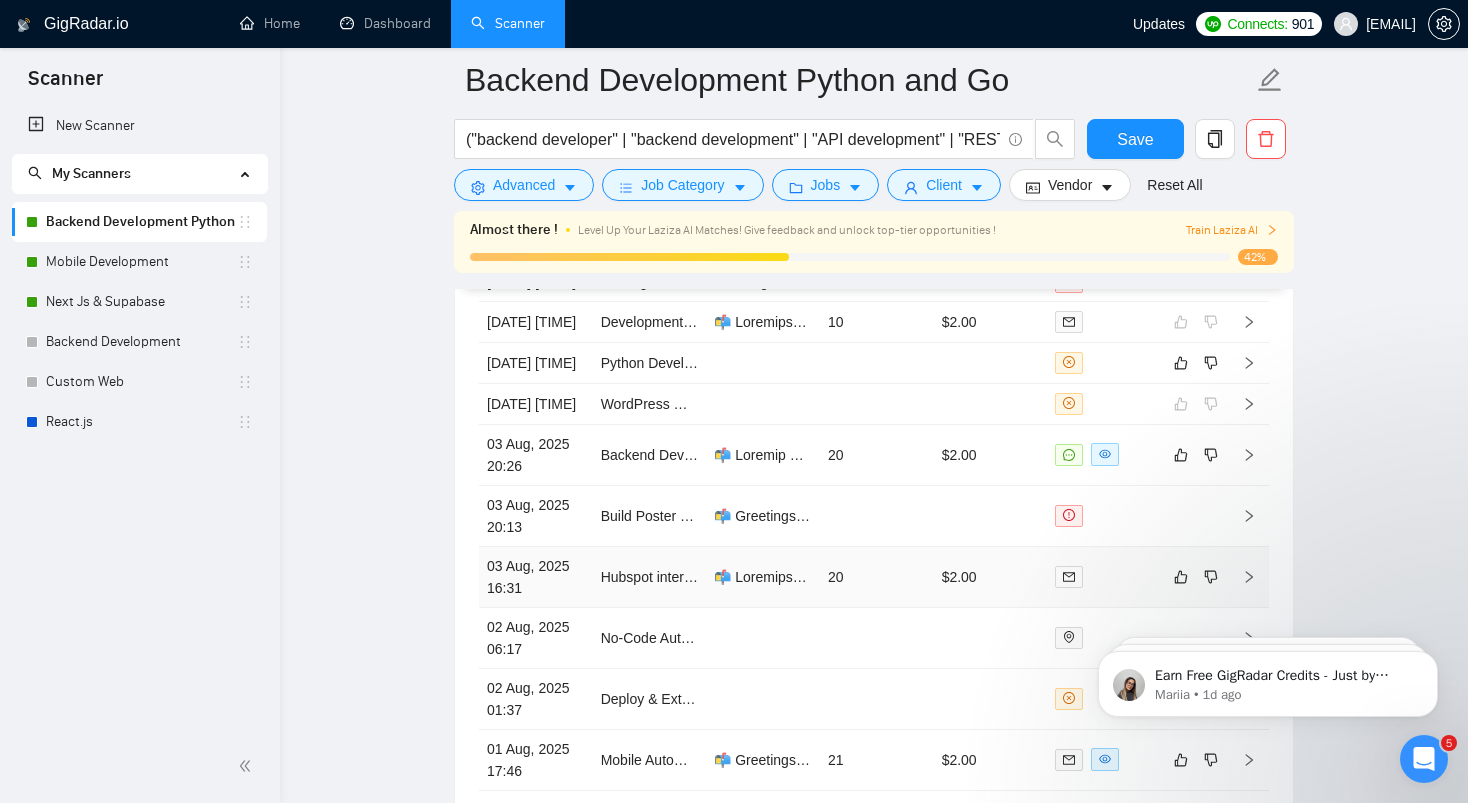 click on "20" at bounding box center [877, 577] 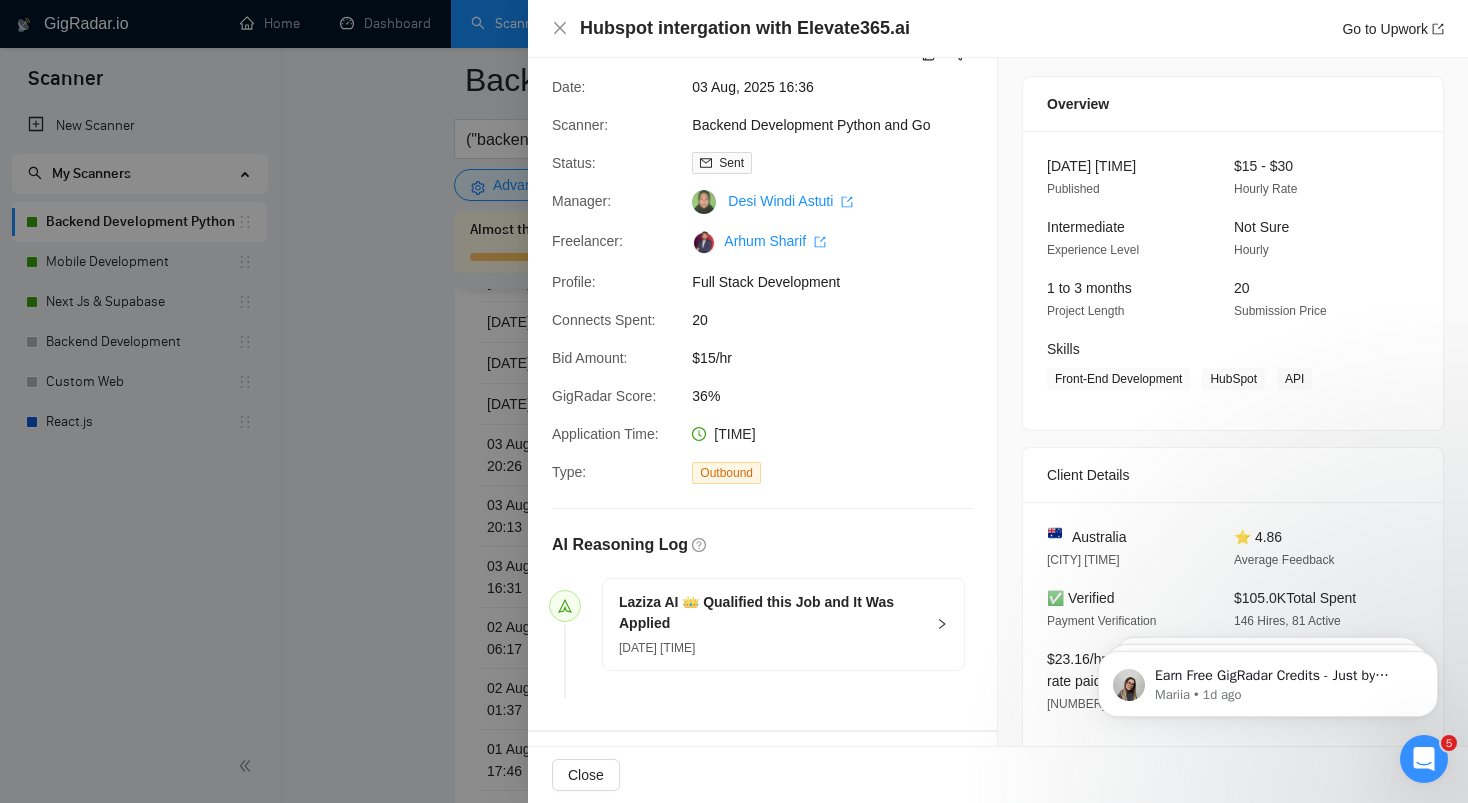 scroll, scrollTop: 0, scrollLeft: 0, axis: both 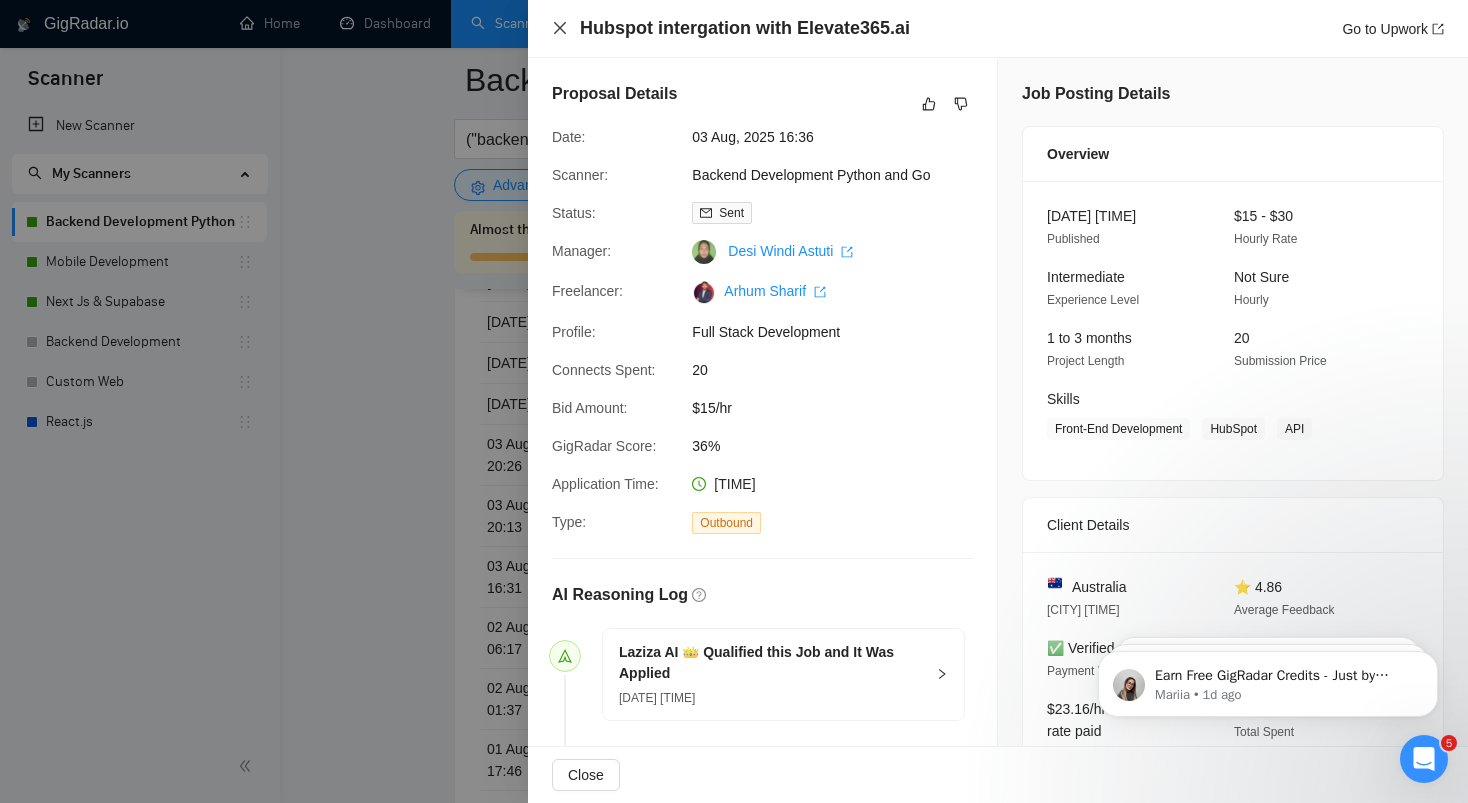 click 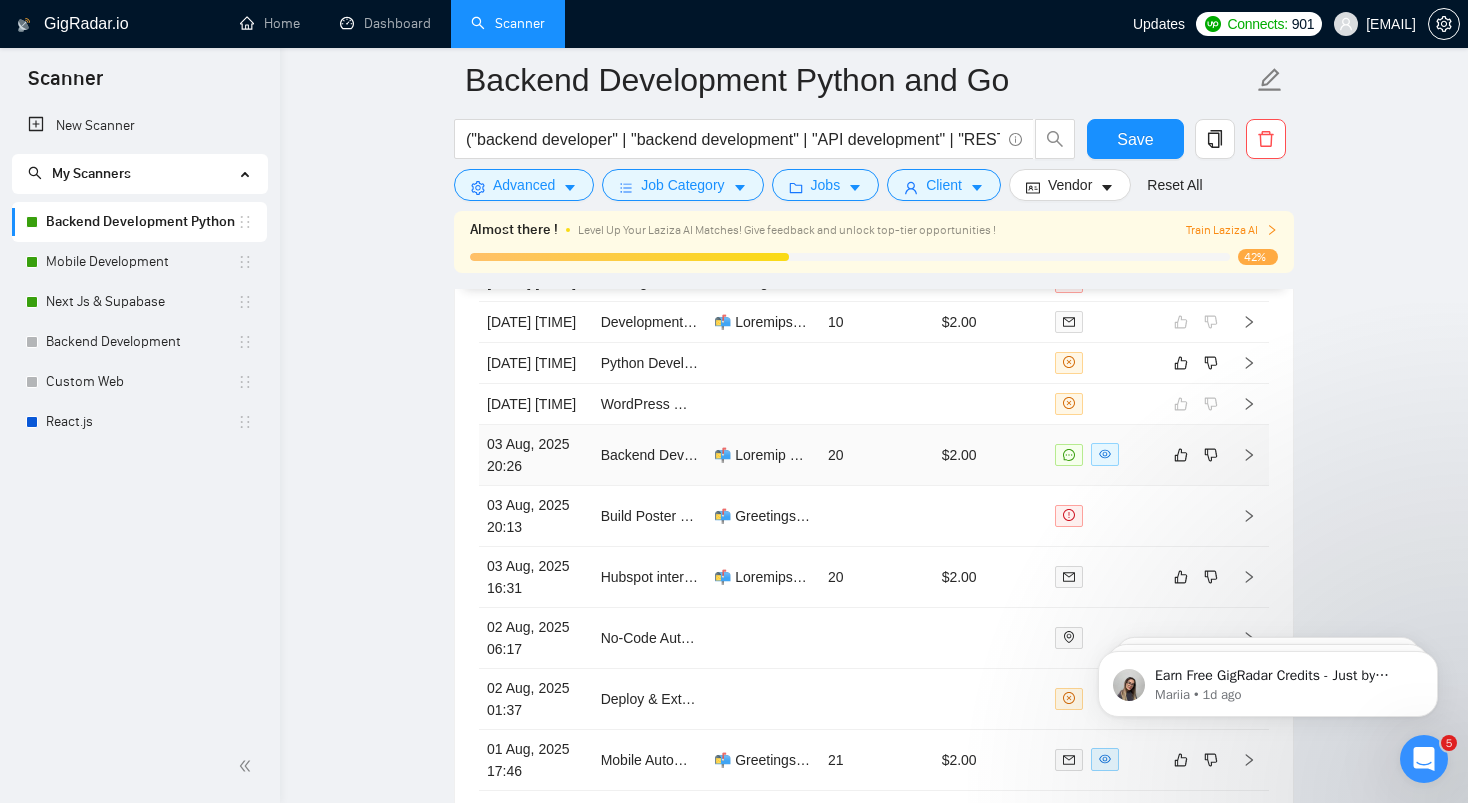 click on "20" at bounding box center (877, 455) 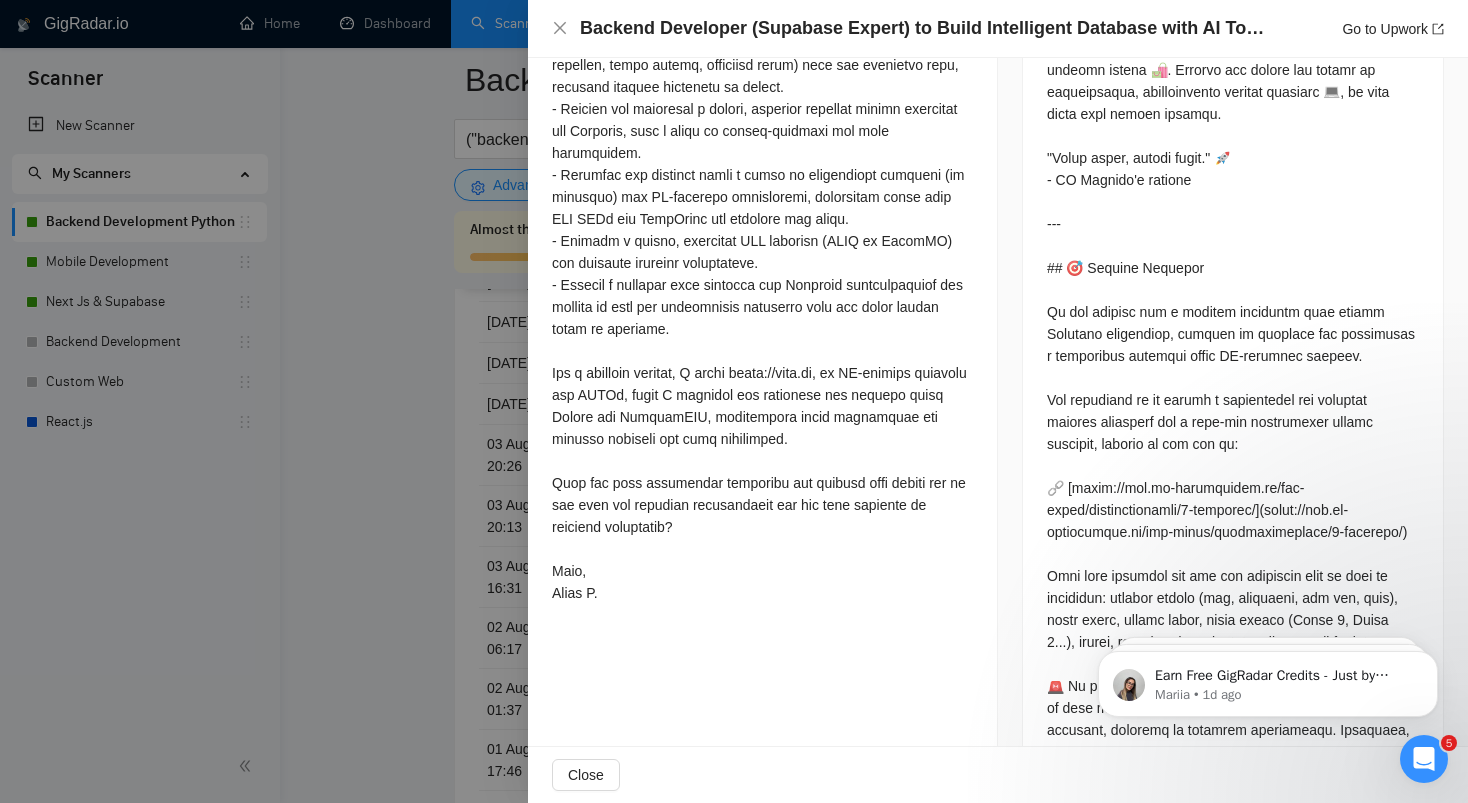 scroll, scrollTop: 1073, scrollLeft: 0, axis: vertical 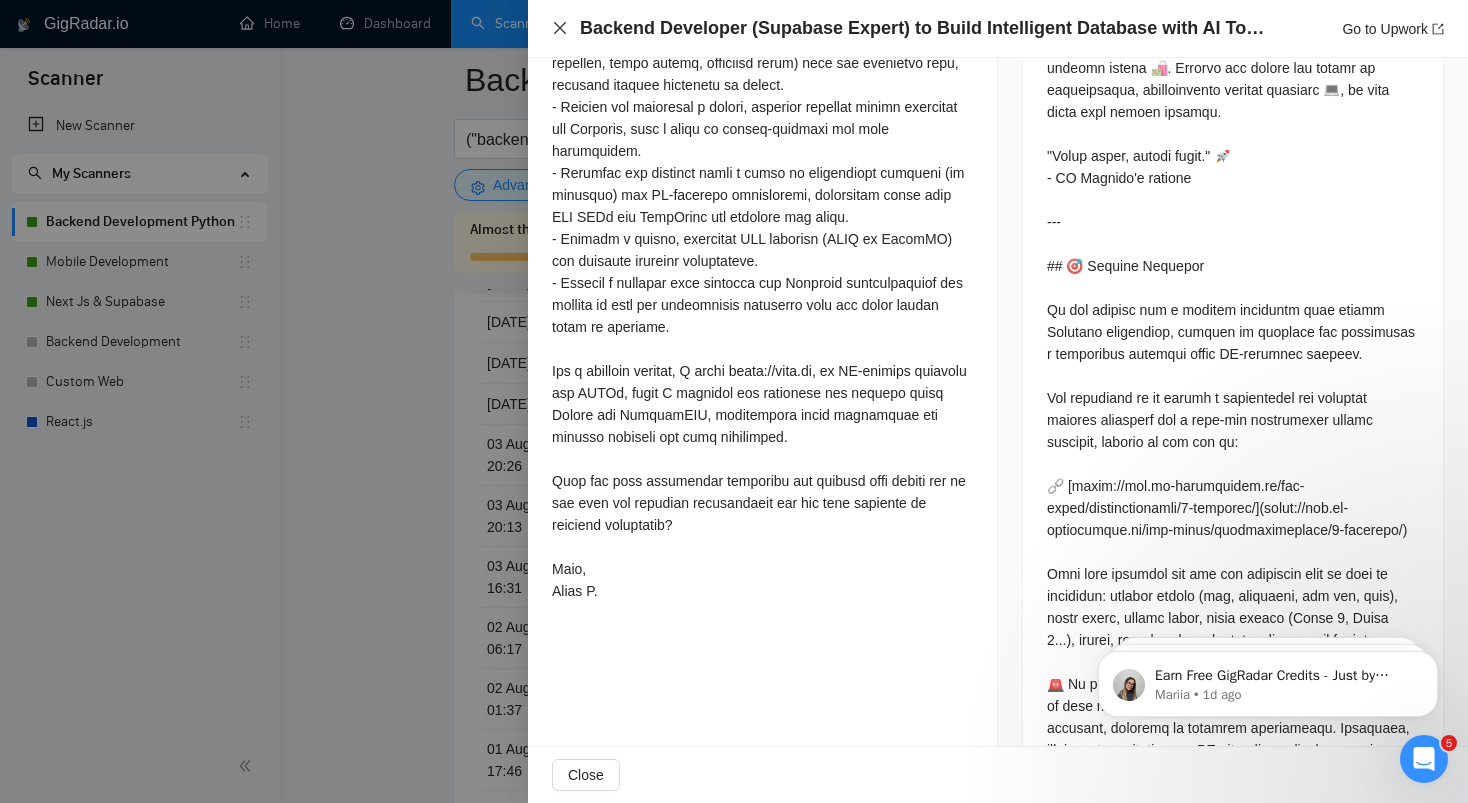 click 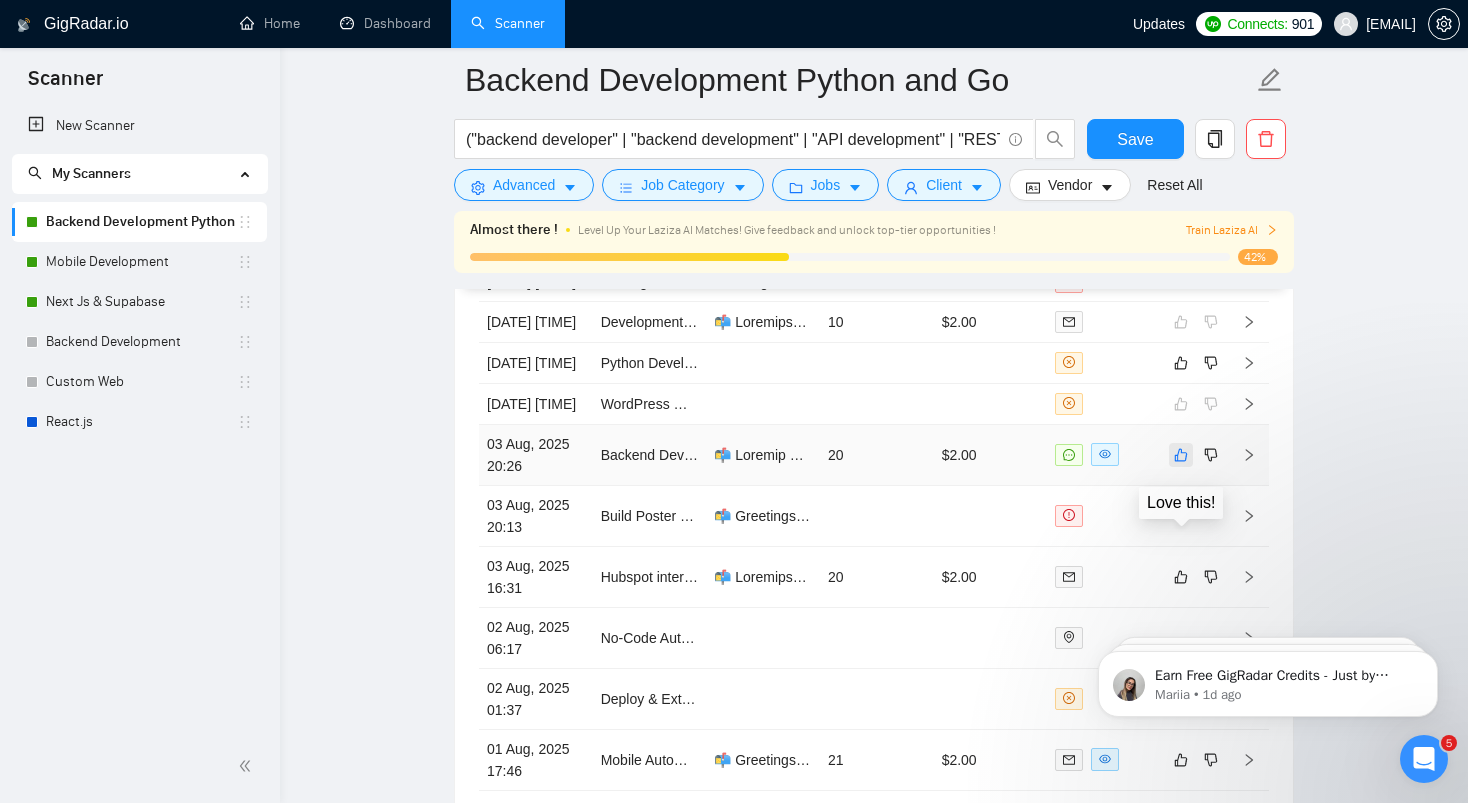 click 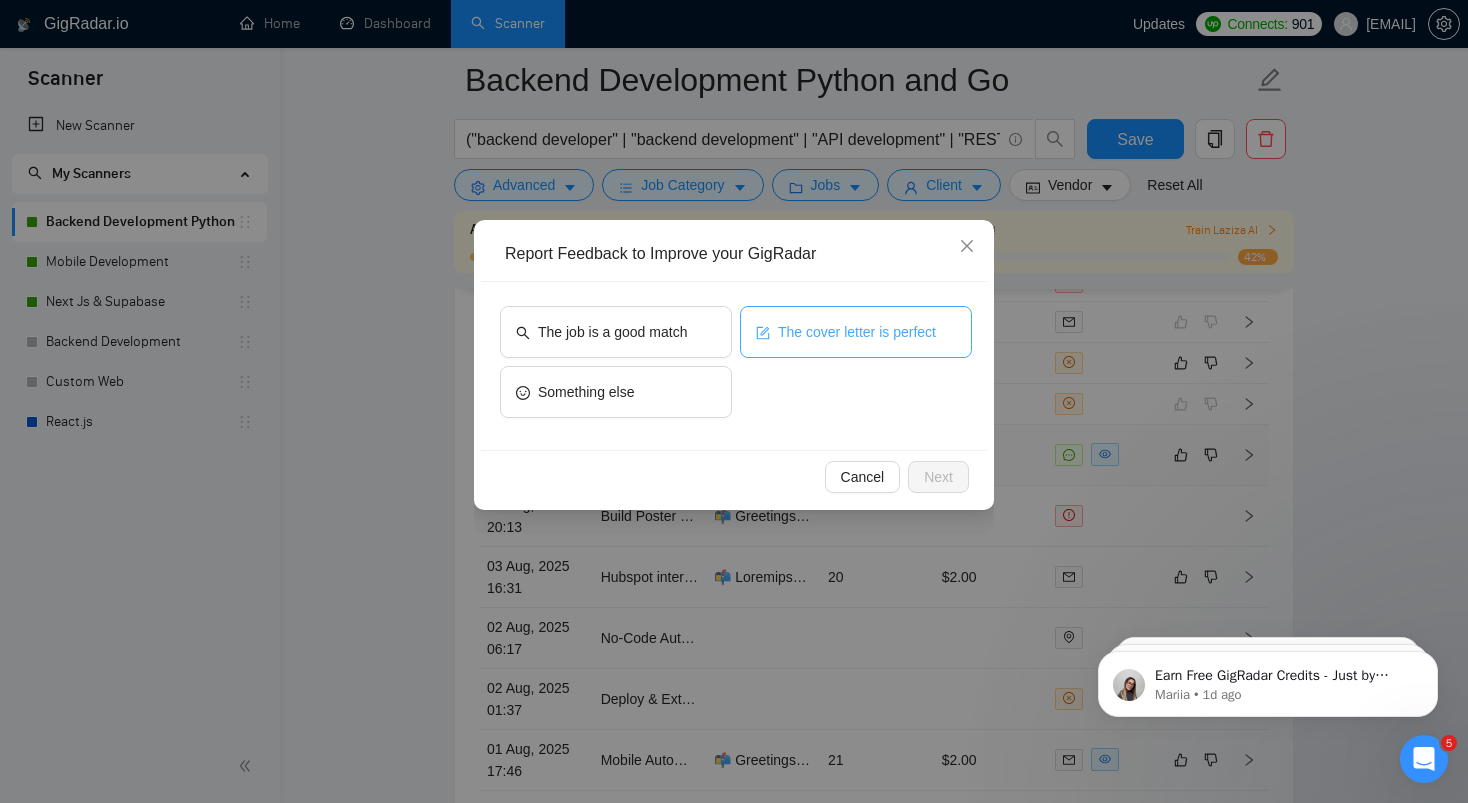click on "The cover letter is perfect" at bounding box center [856, 332] 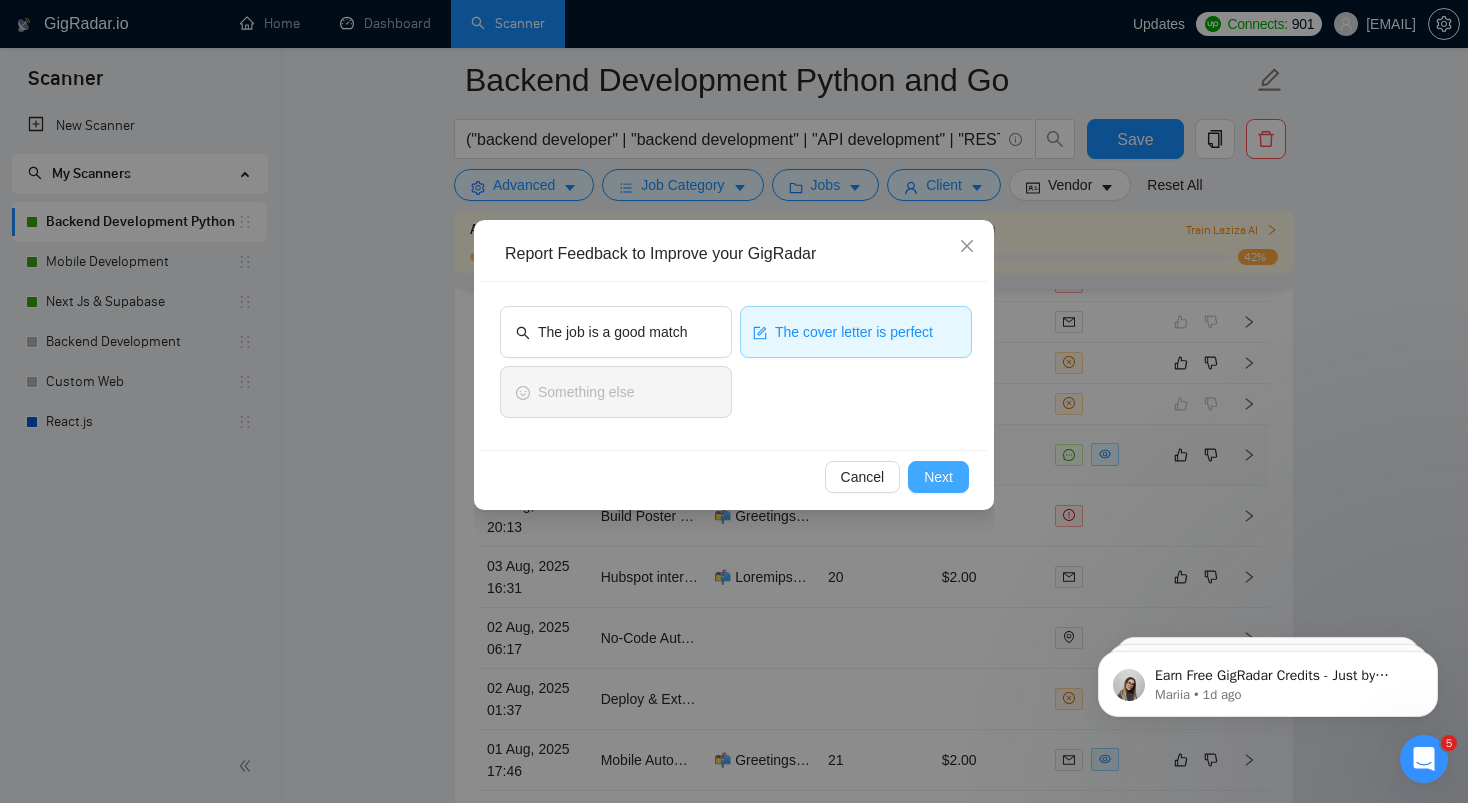 click on "Next" at bounding box center [938, 477] 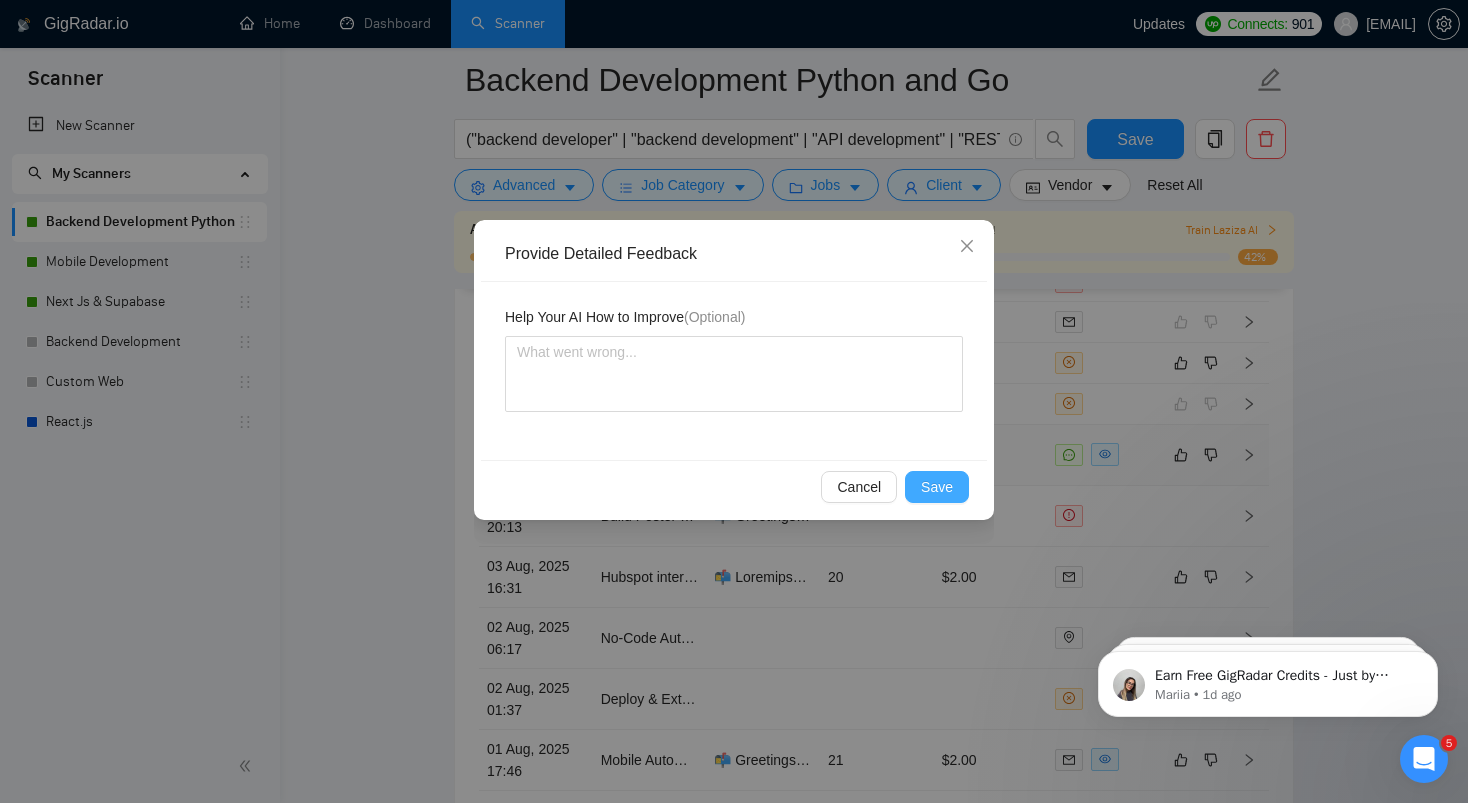 click on "Save" at bounding box center [937, 487] 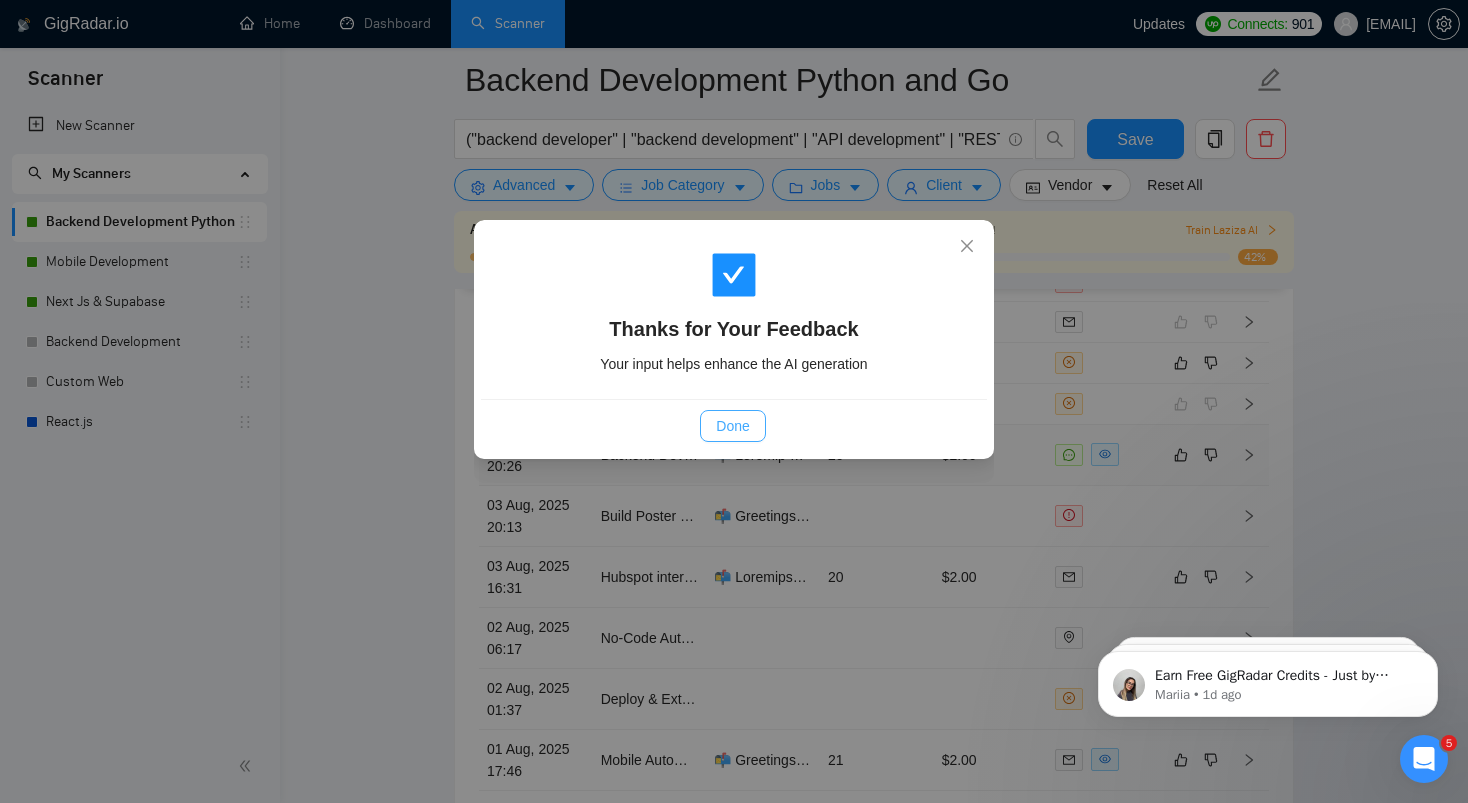 click on "Done" at bounding box center (732, 426) 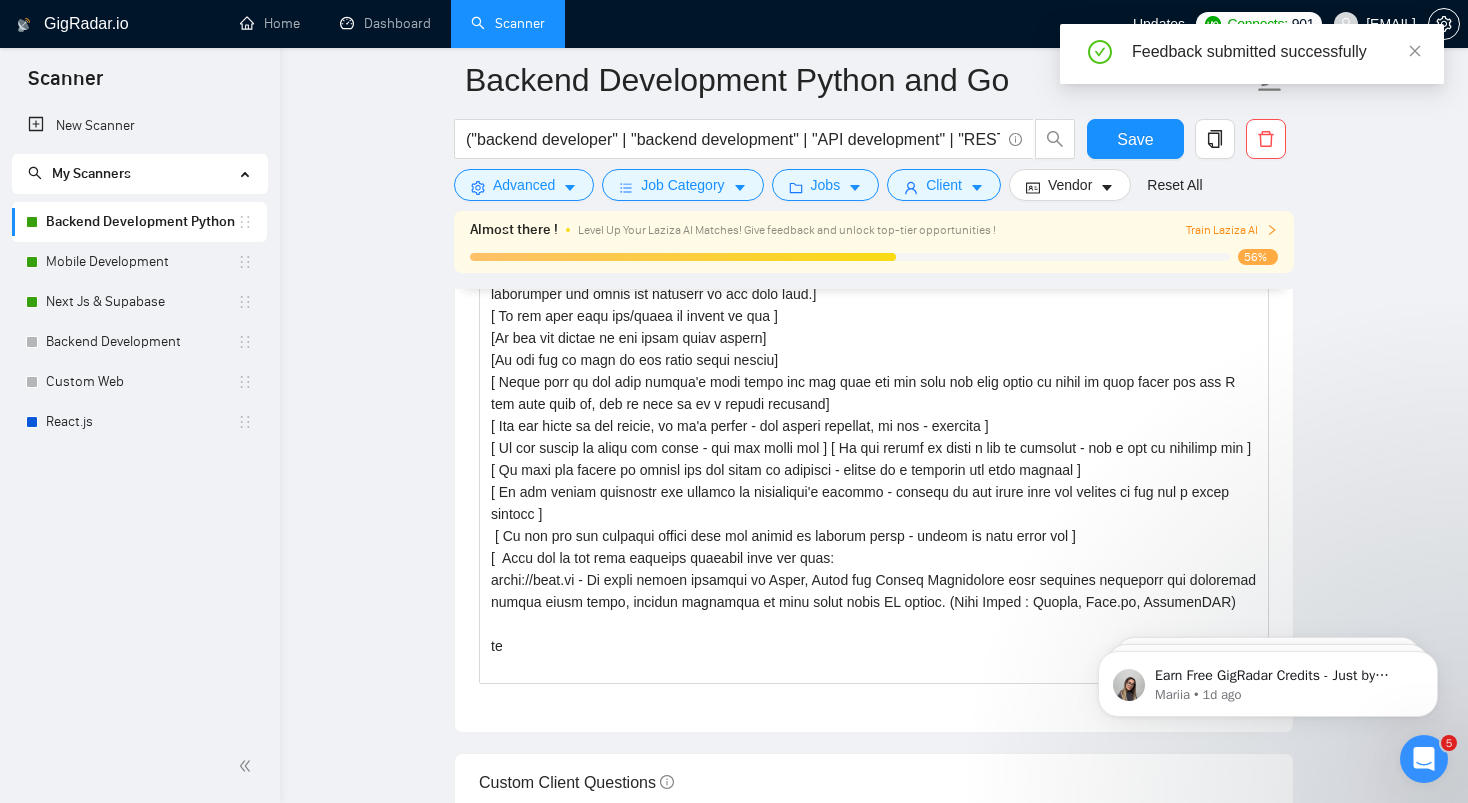 scroll, scrollTop: 2502, scrollLeft: 0, axis: vertical 